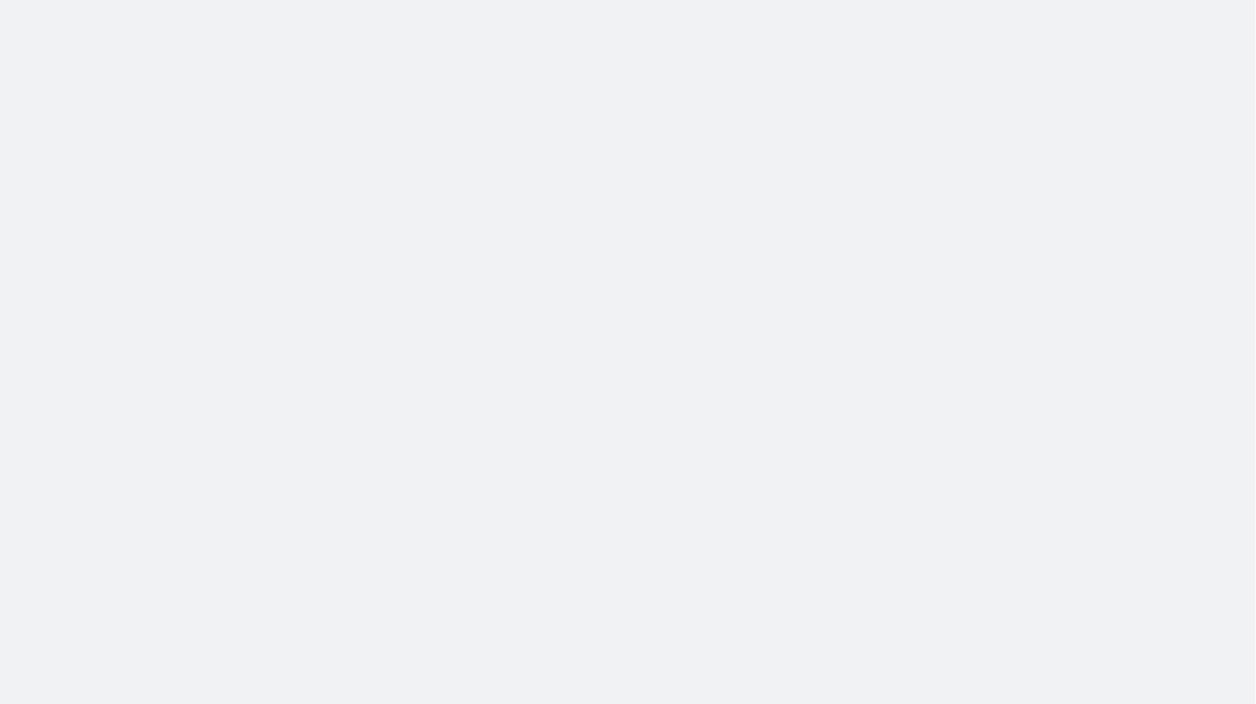 scroll, scrollTop: 0, scrollLeft: 0, axis: both 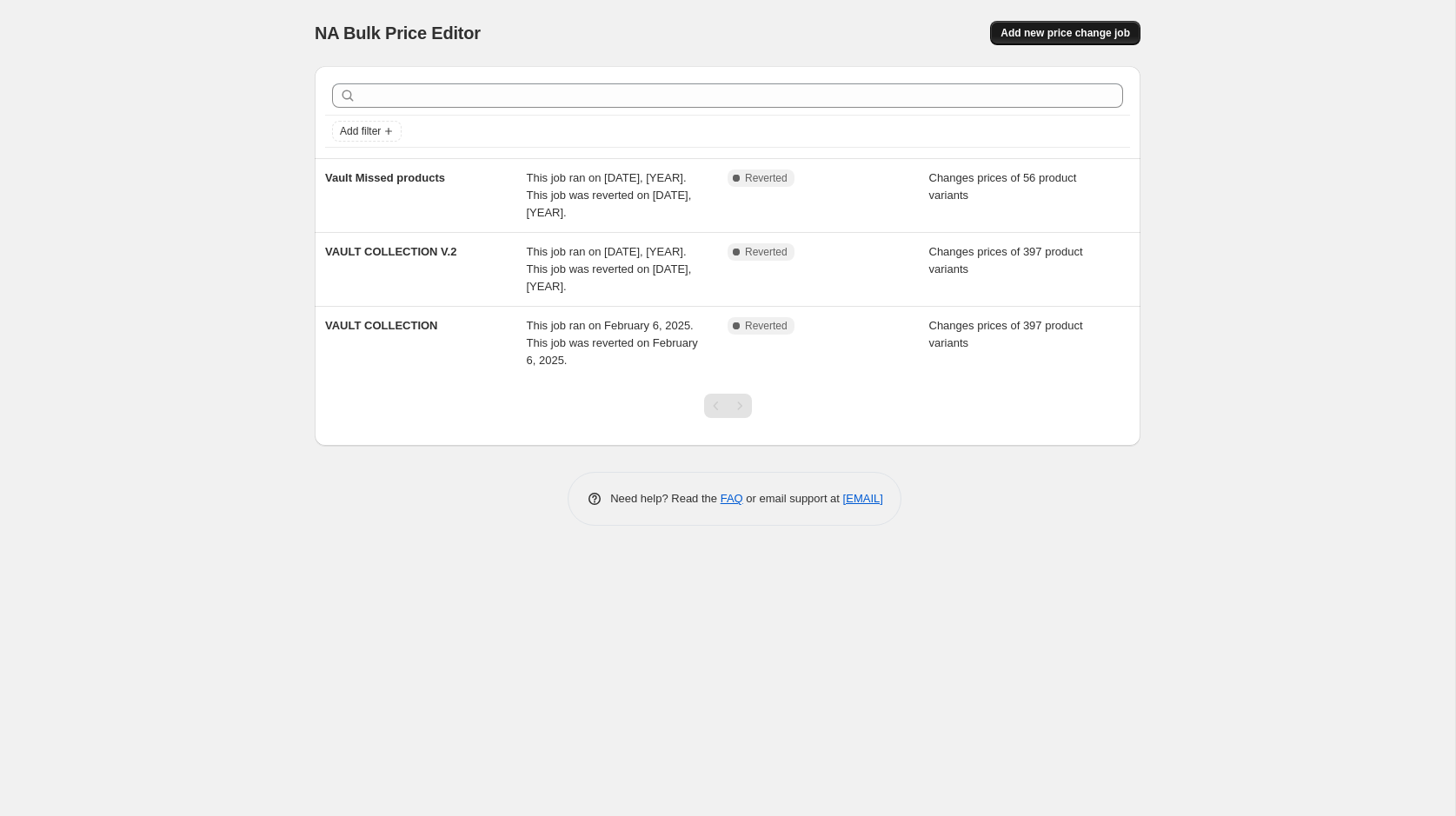 click on "Add new price change job" at bounding box center (1065, 33) 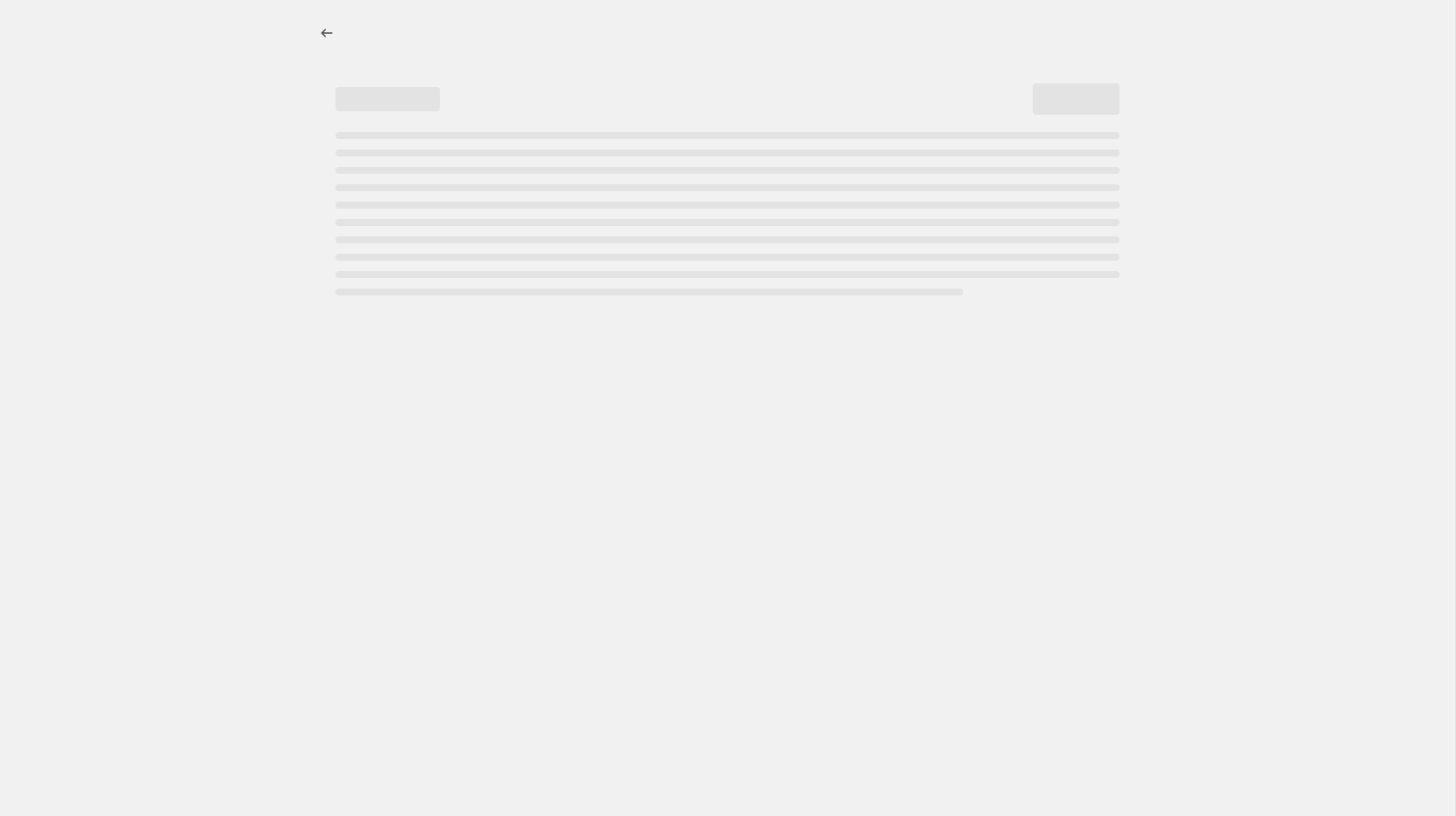 select on "percentage" 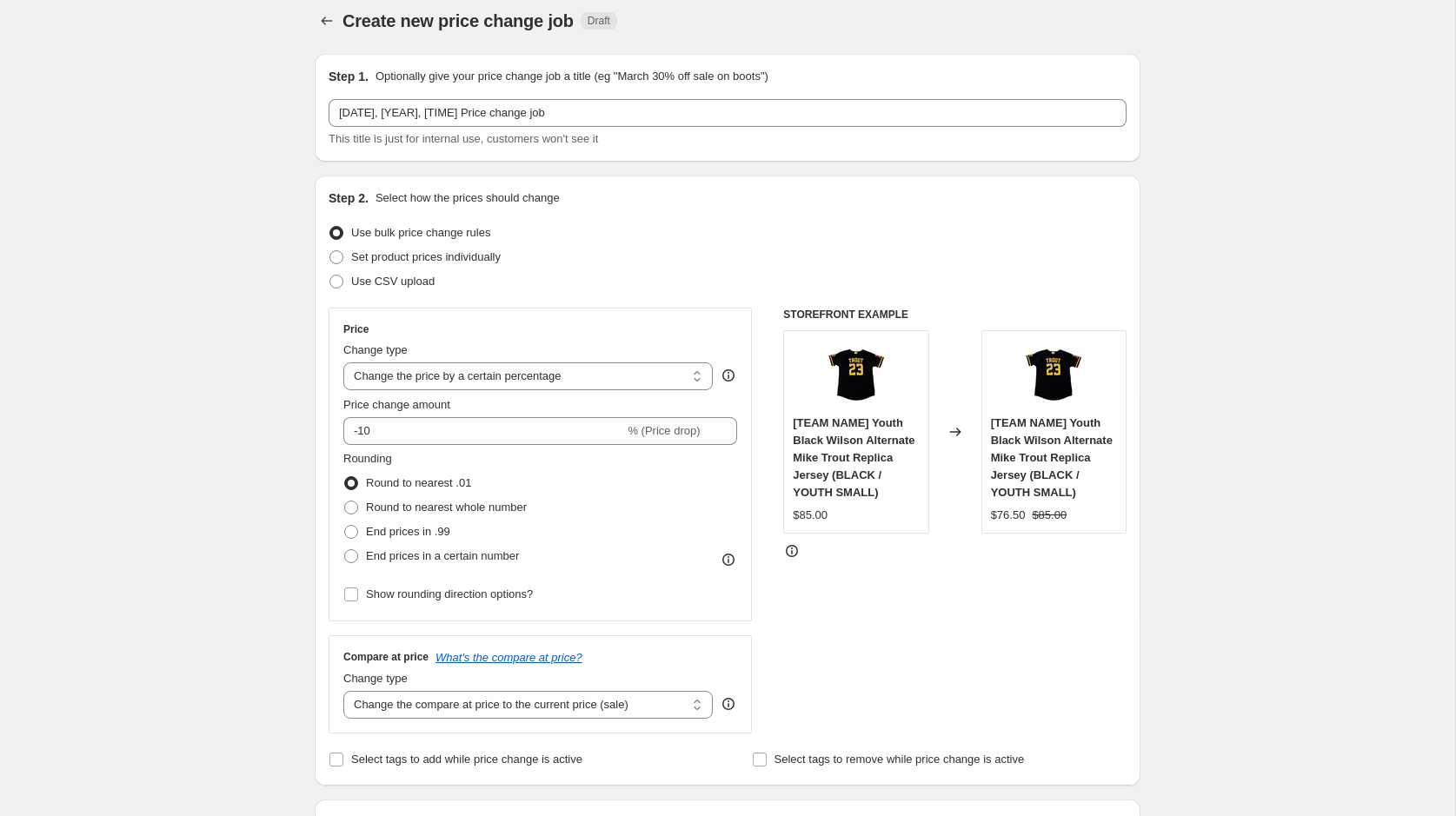 scroll, scrollTop: 43, scrollLeft: 0, axis: vertical 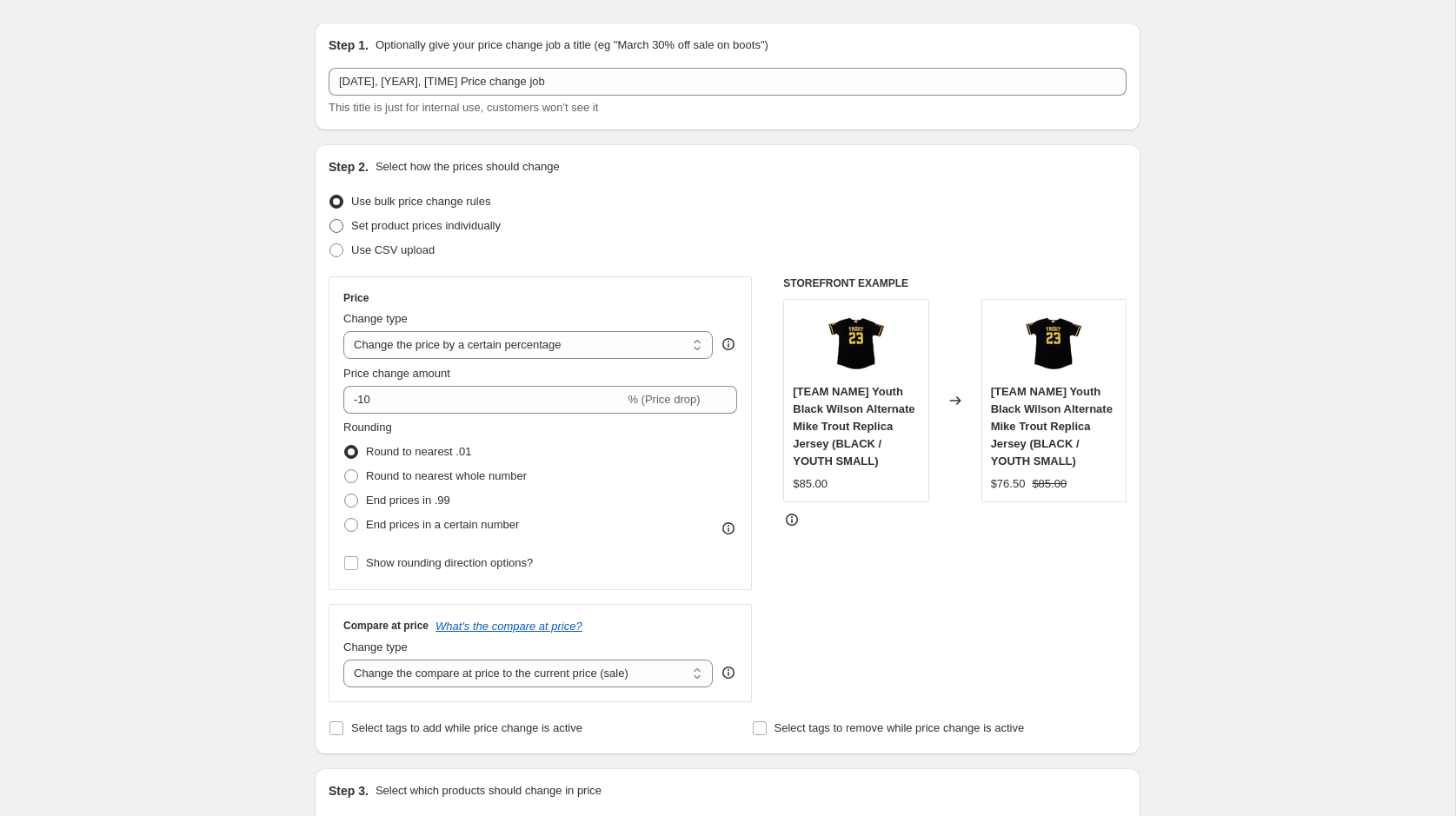 click on "Set product prices individually" at bounding box center (415, 226) 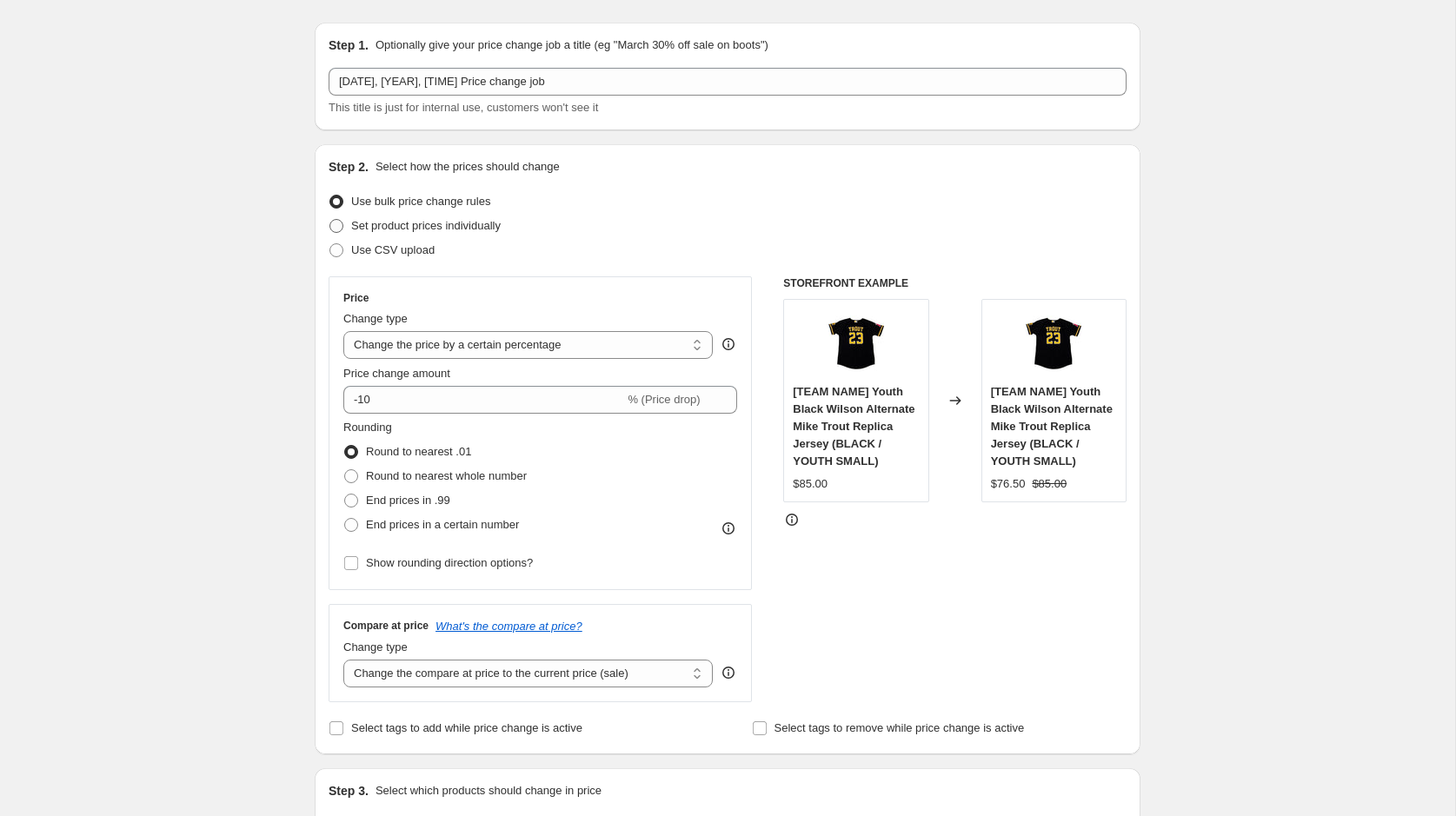 radio on "true" 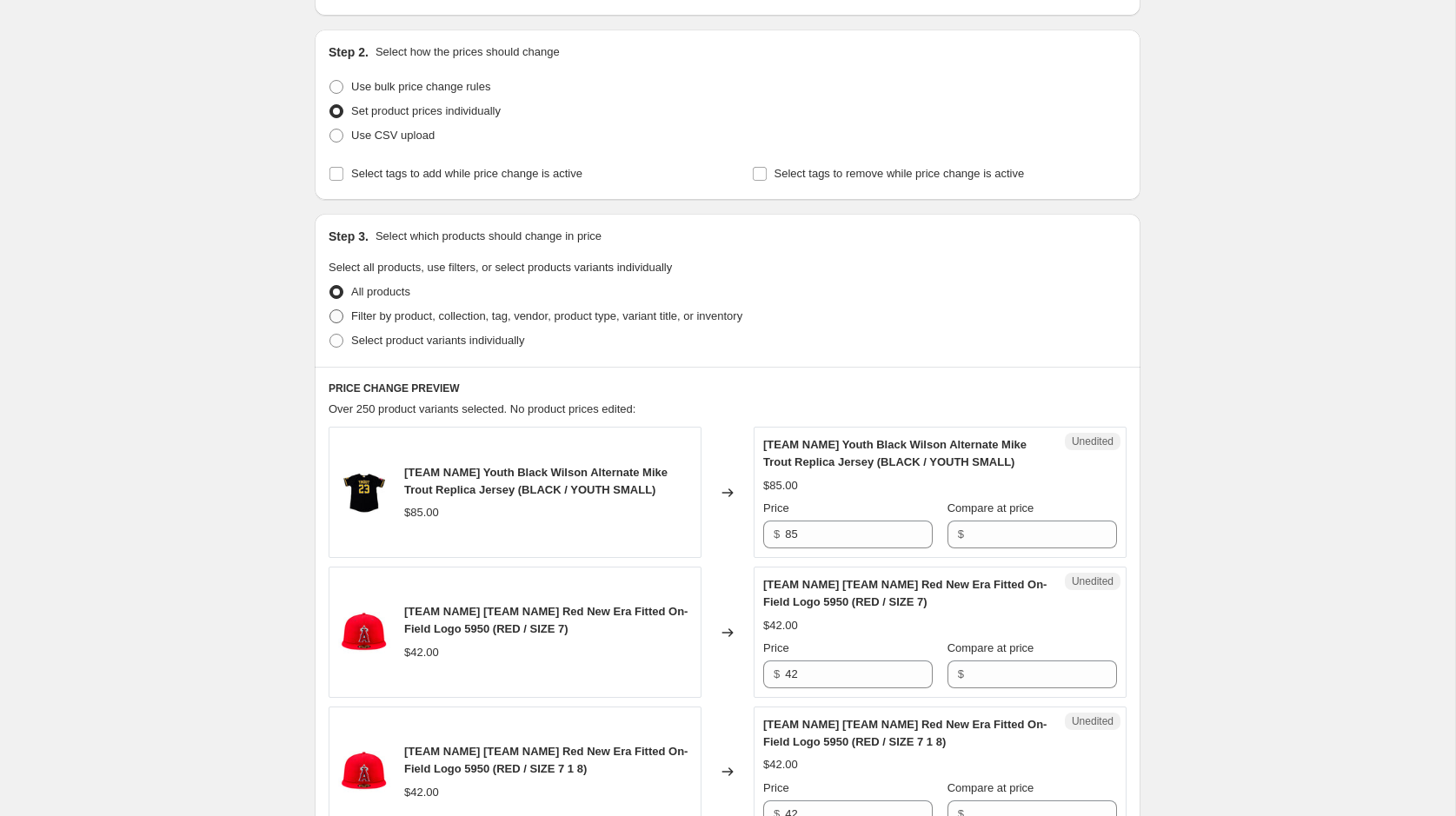 scroll, scrollTop: 161, scrollLeft: 0, axis: vertical 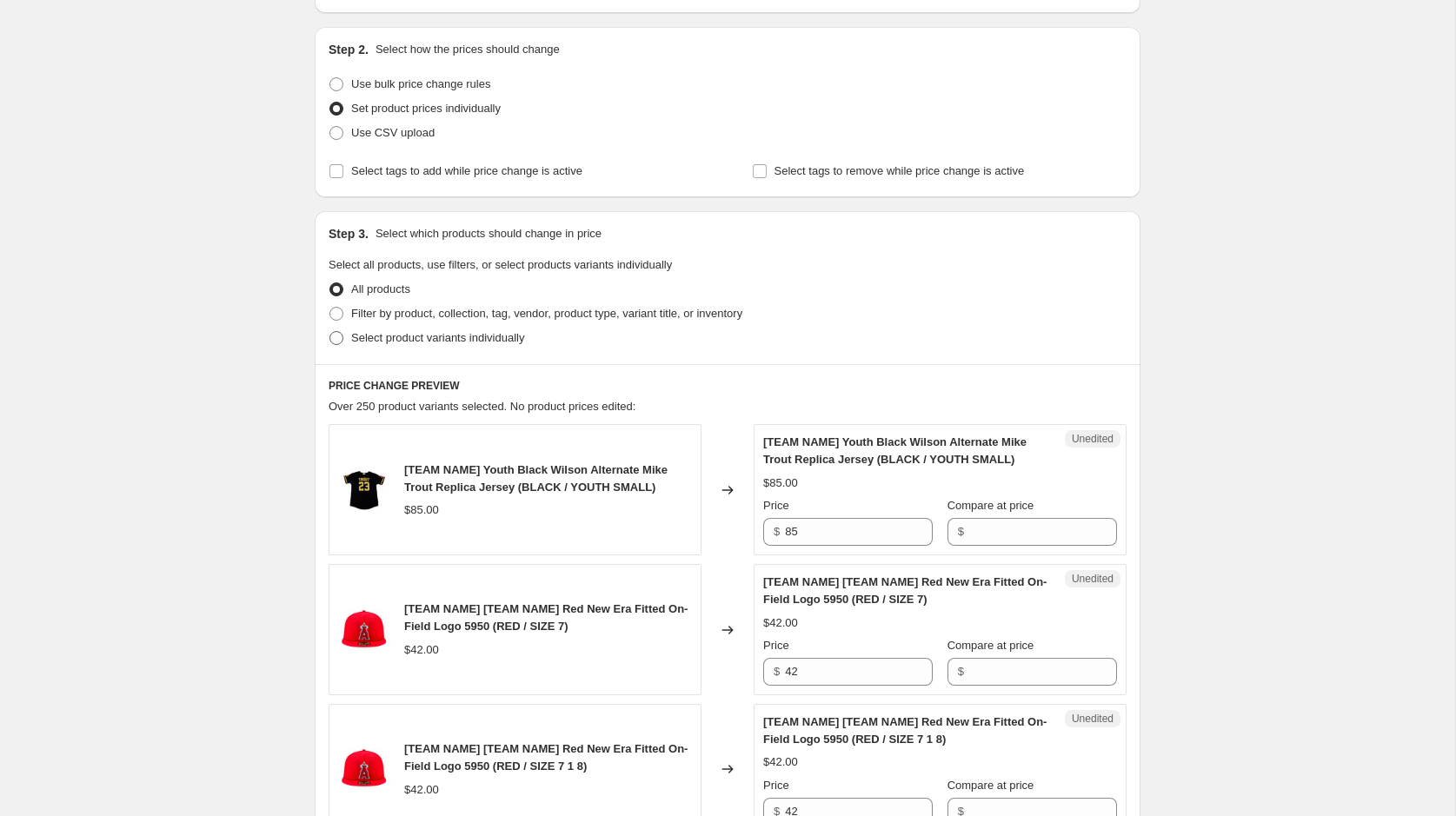 click on "Select product variants individually" at bounding box center (437, 337) 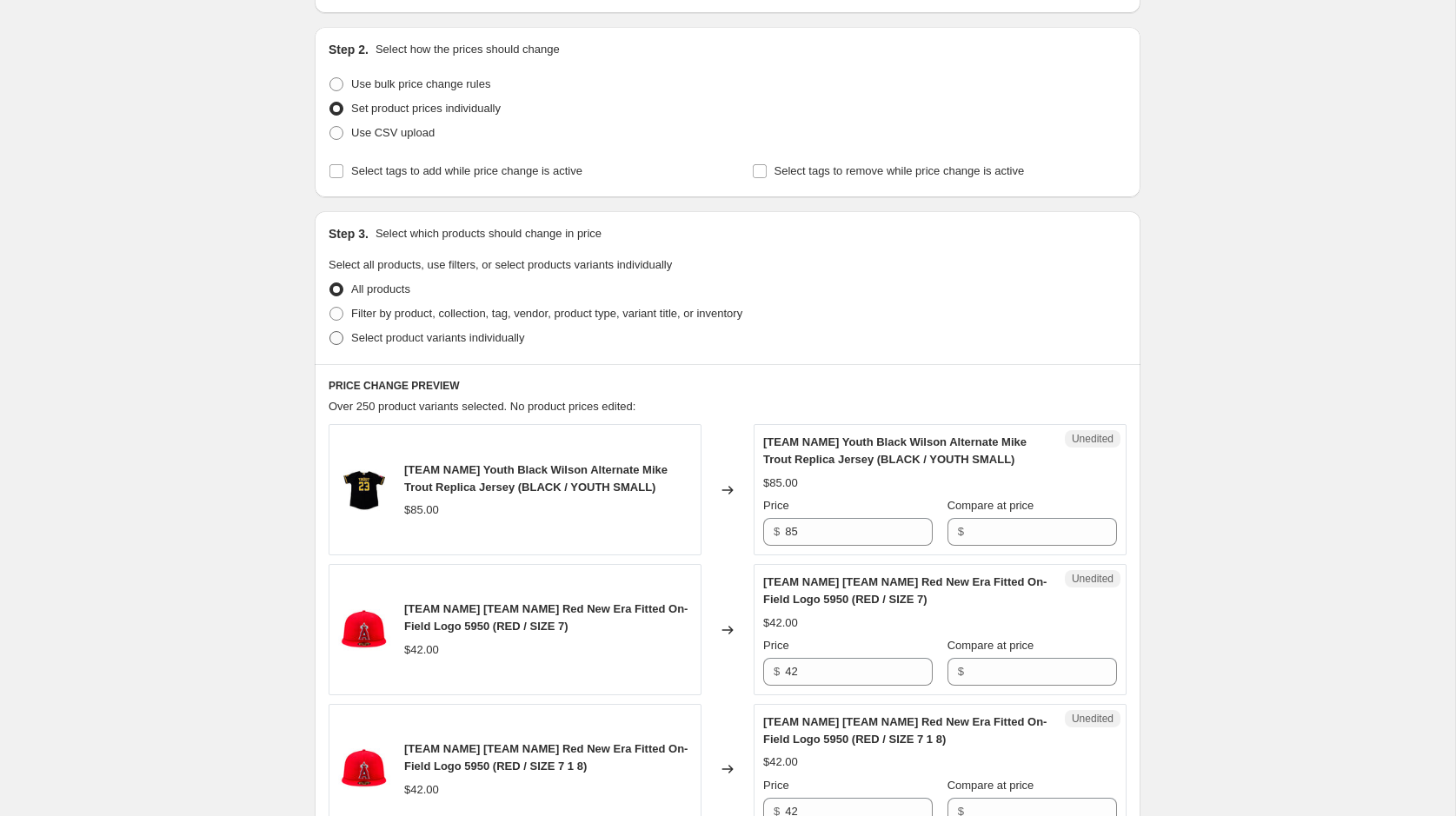 radio on "true" 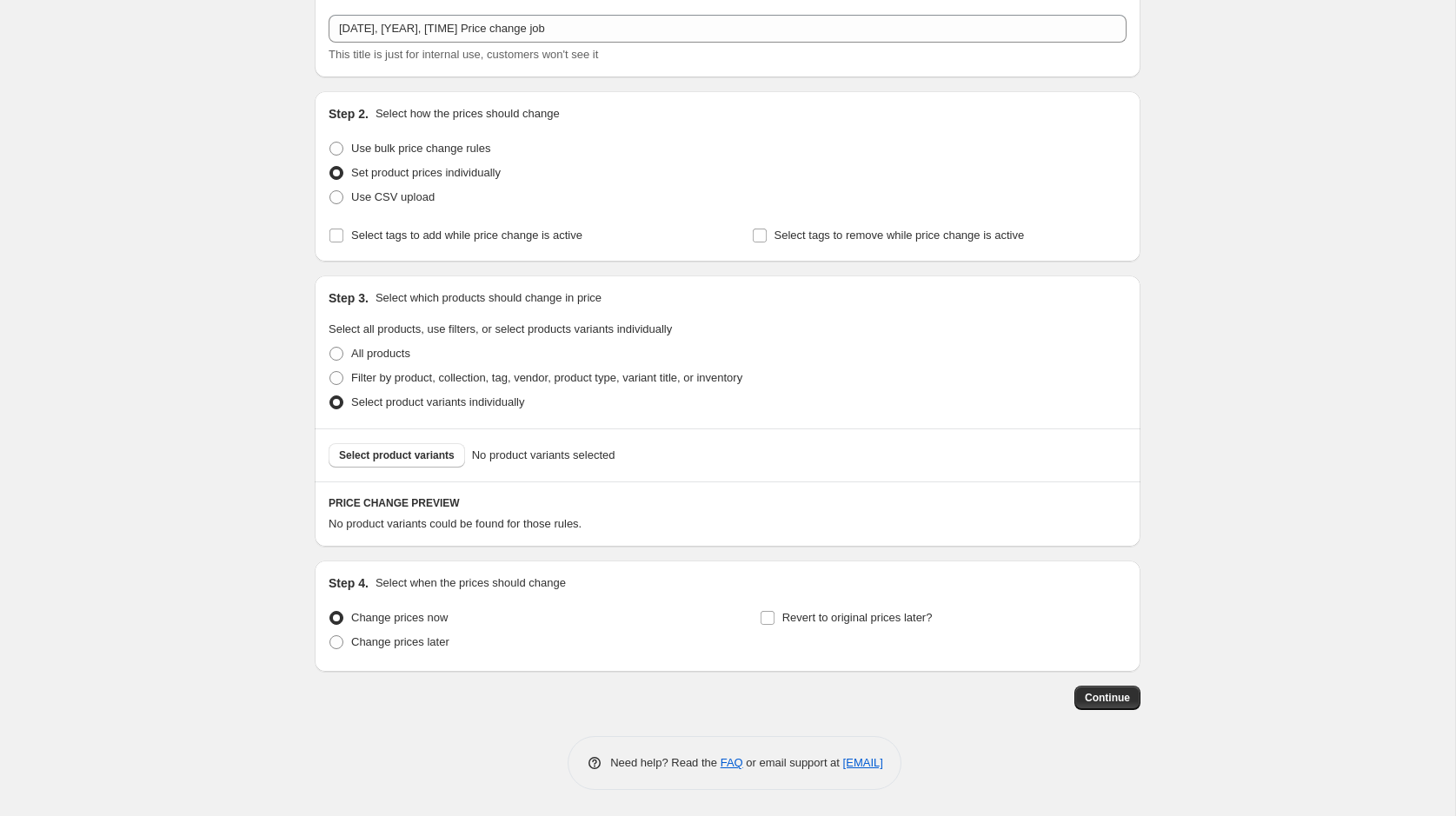 scroll, scrollTop: 96, scrollLeft: 0, axis: vertical 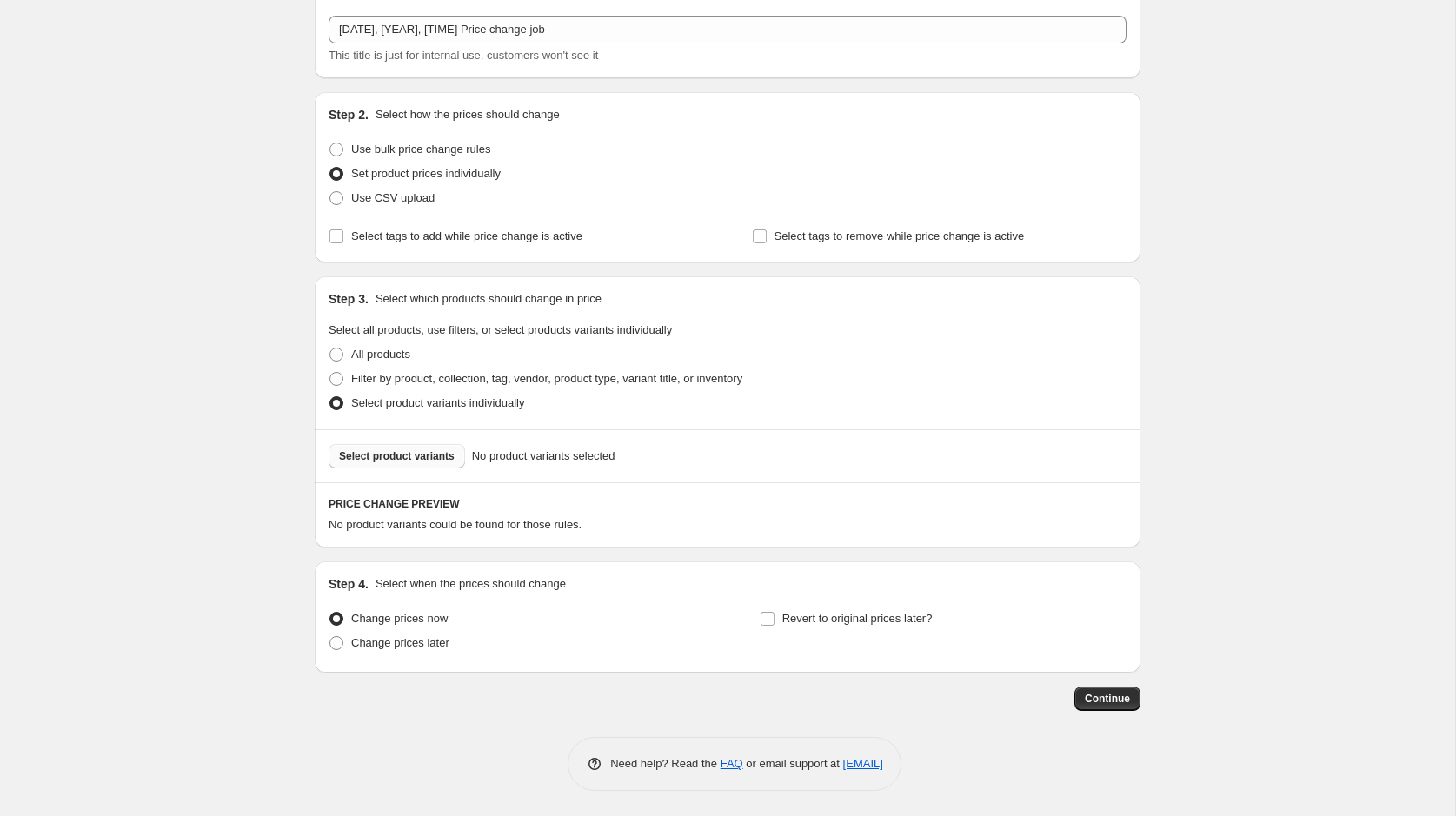 click on "Select product variants" at bounding box center [396, 456] 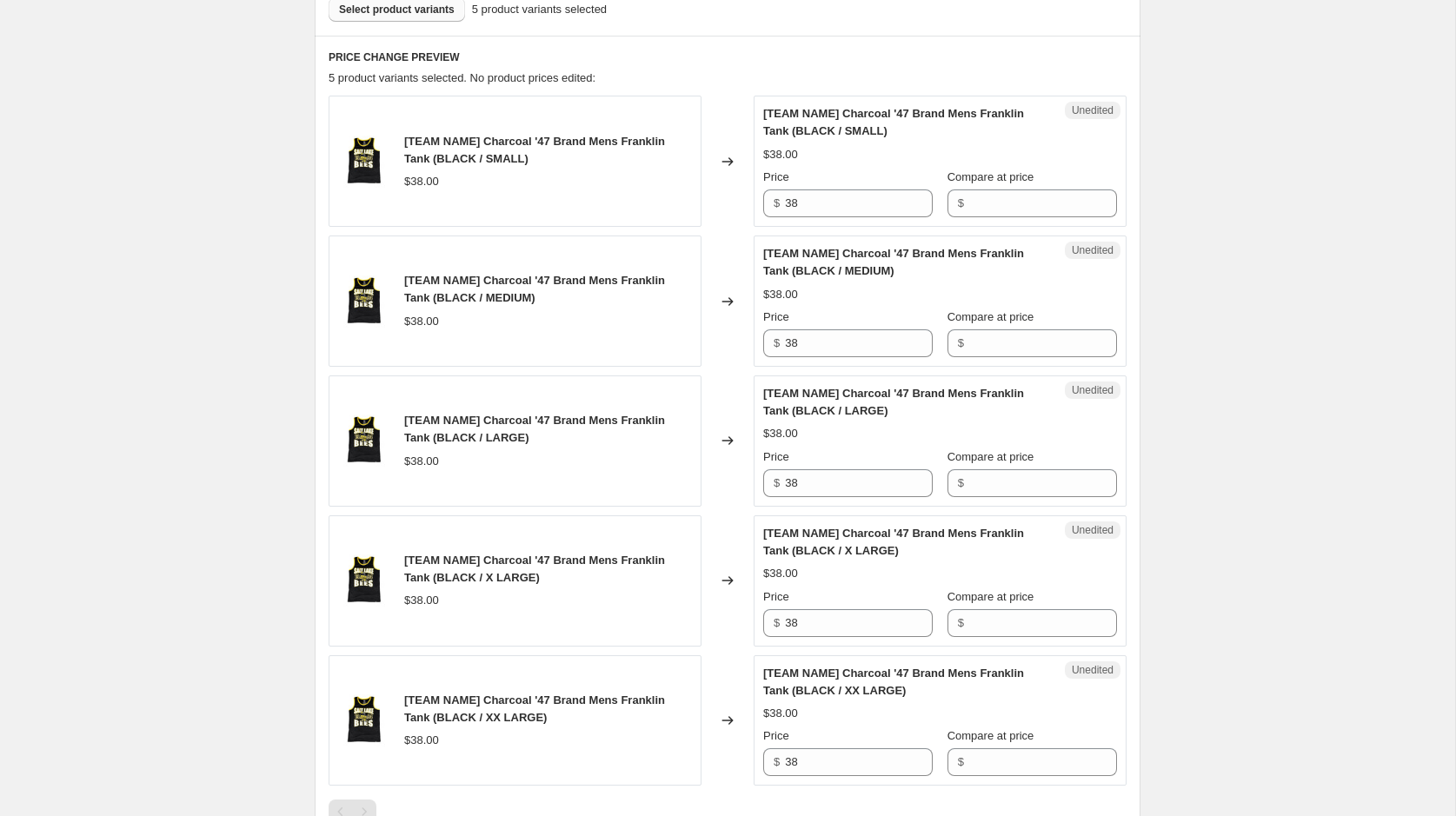 scroll, scrollTop: 547, scrollLeft: 0, axis: vertical 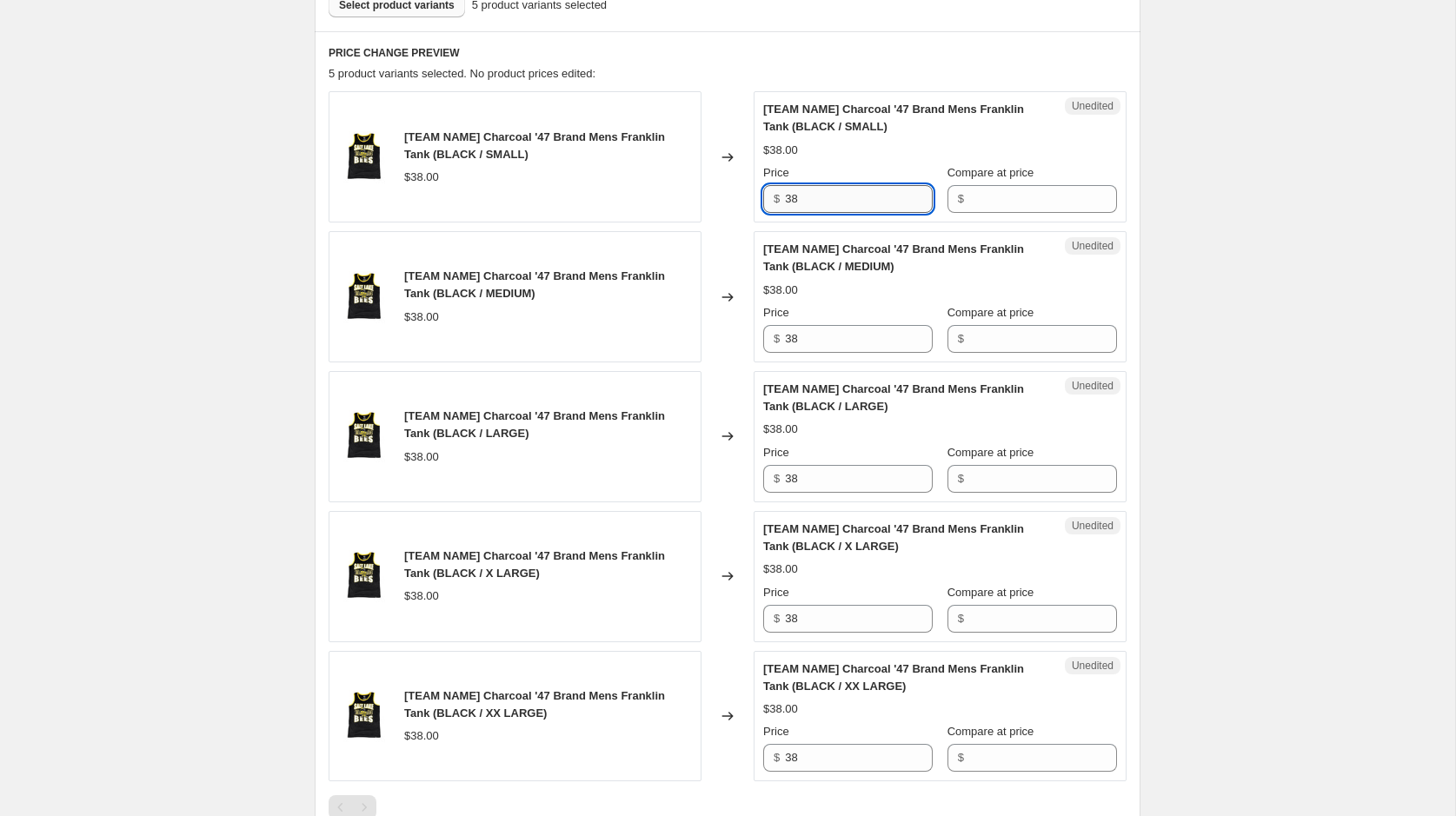 click on "38" at bounding box center (859, 199) 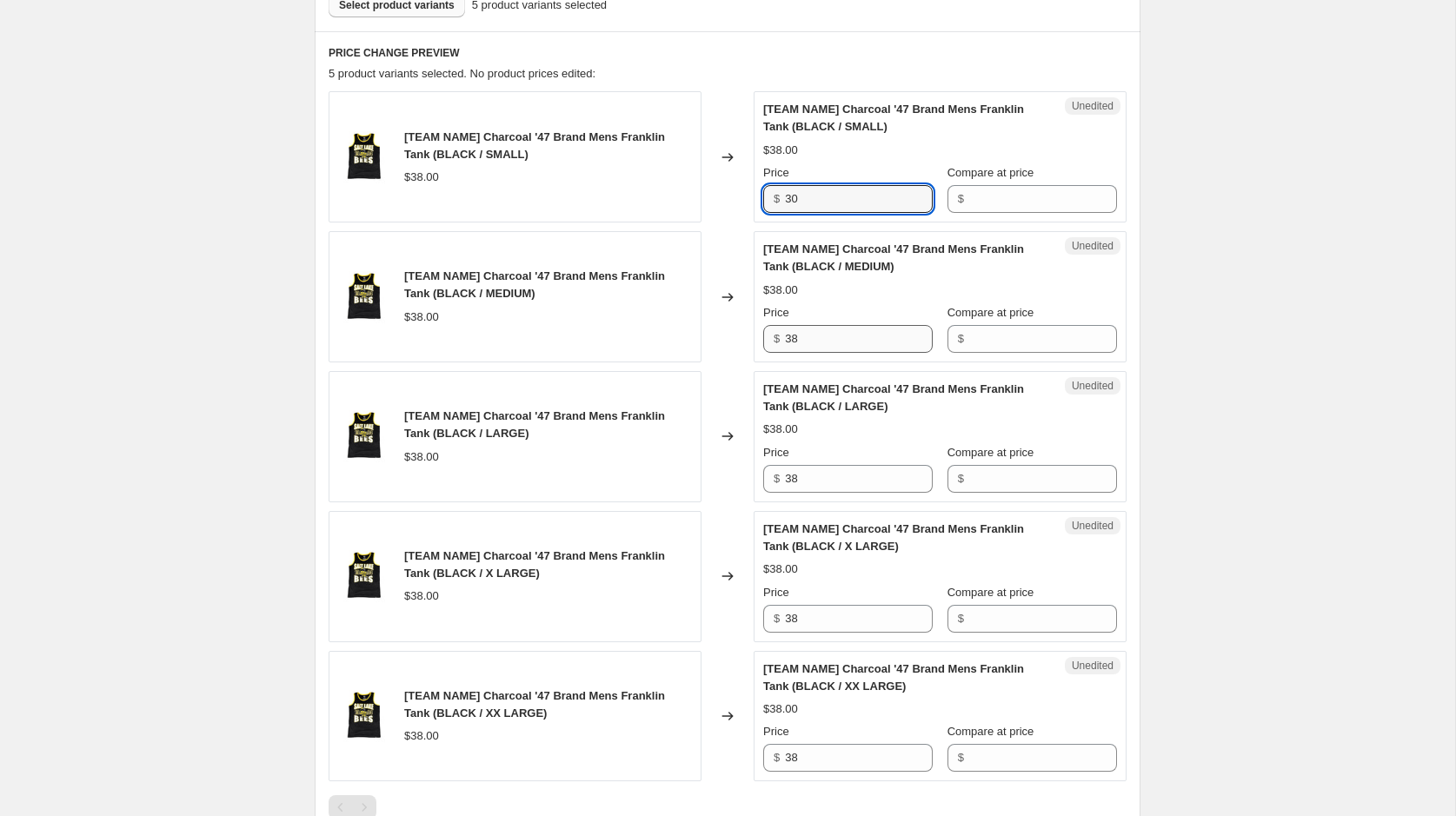 type on "30" 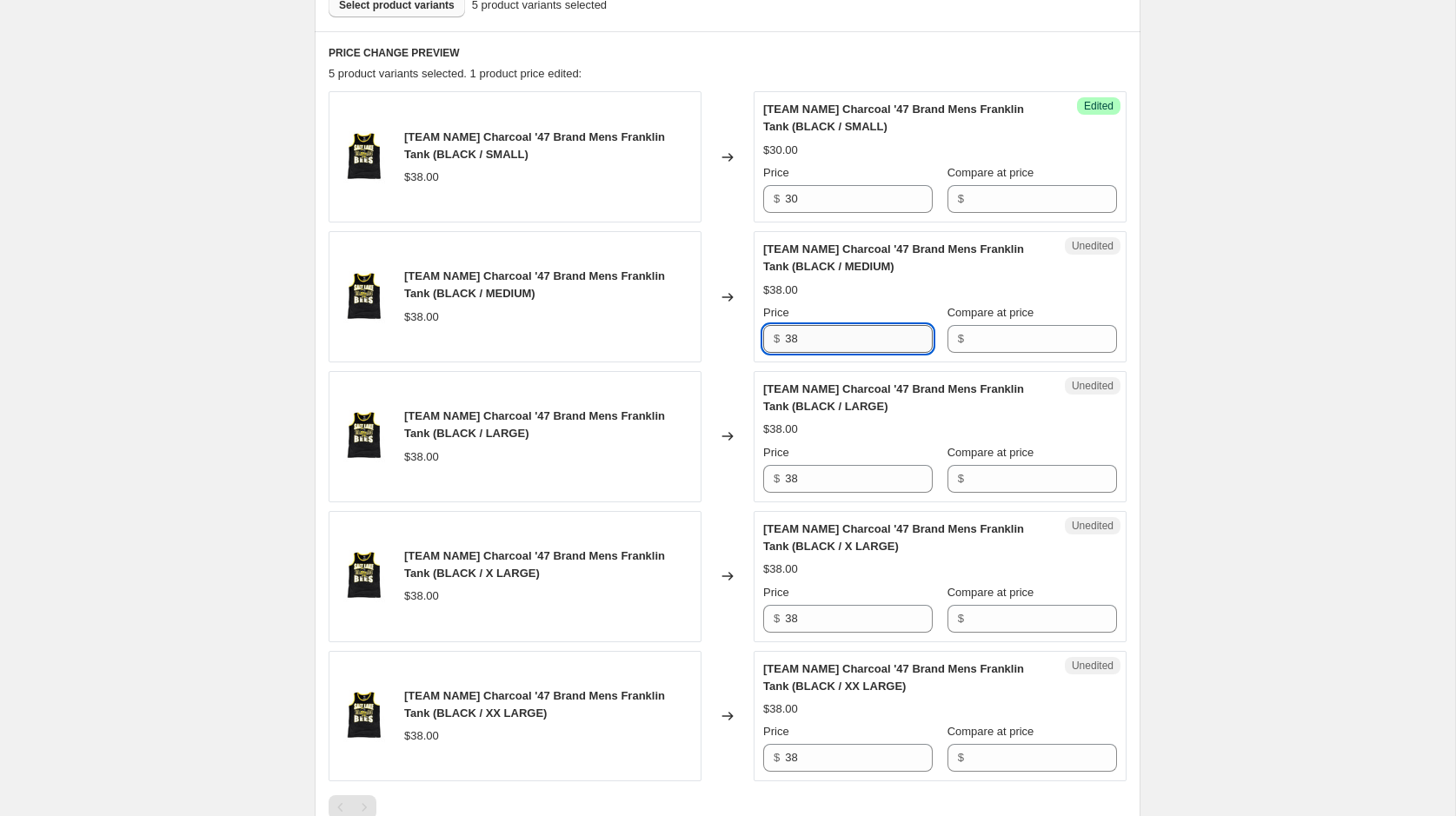 click on "38" at bounding box center [859, 339] 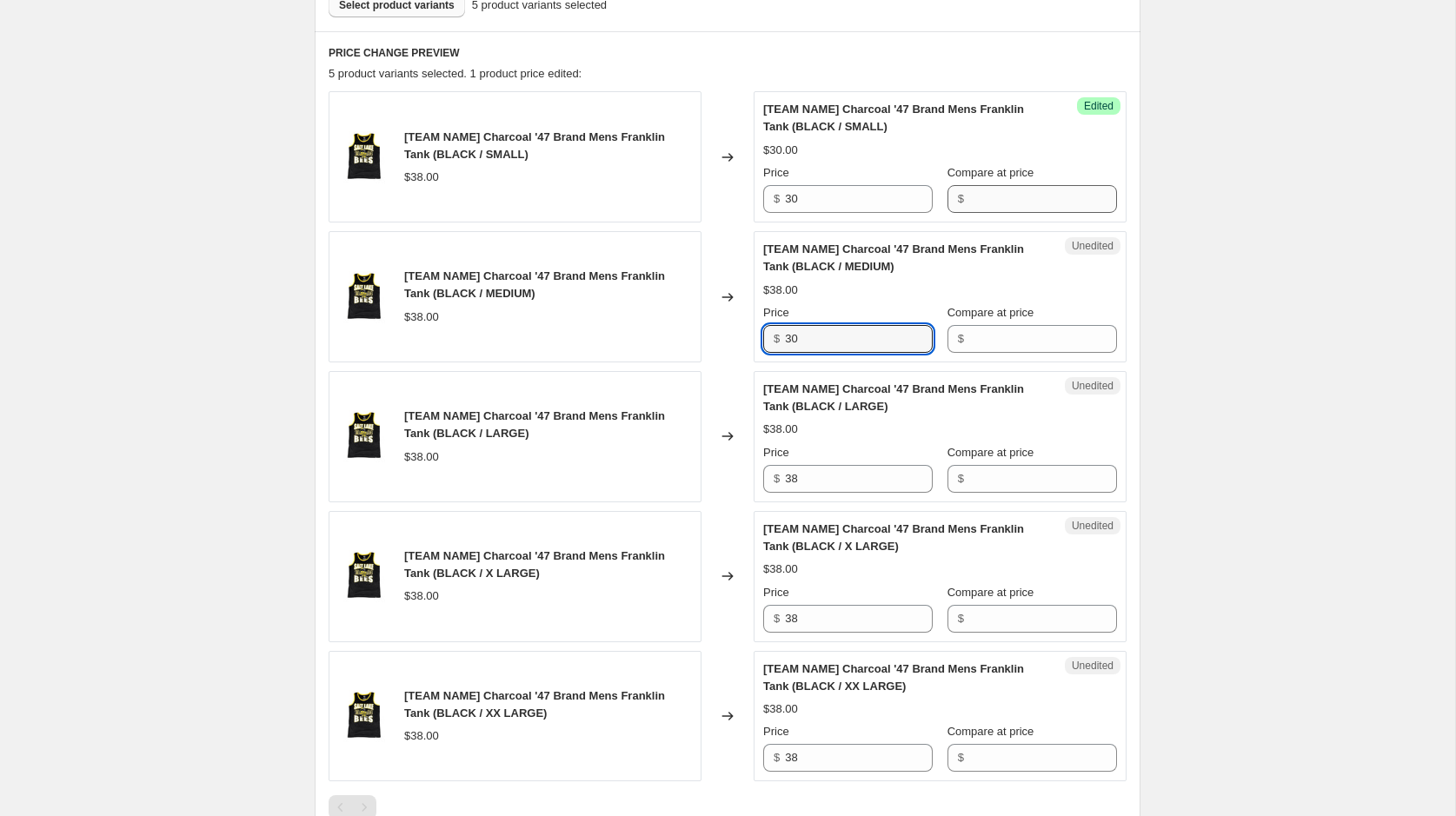 type on "30" 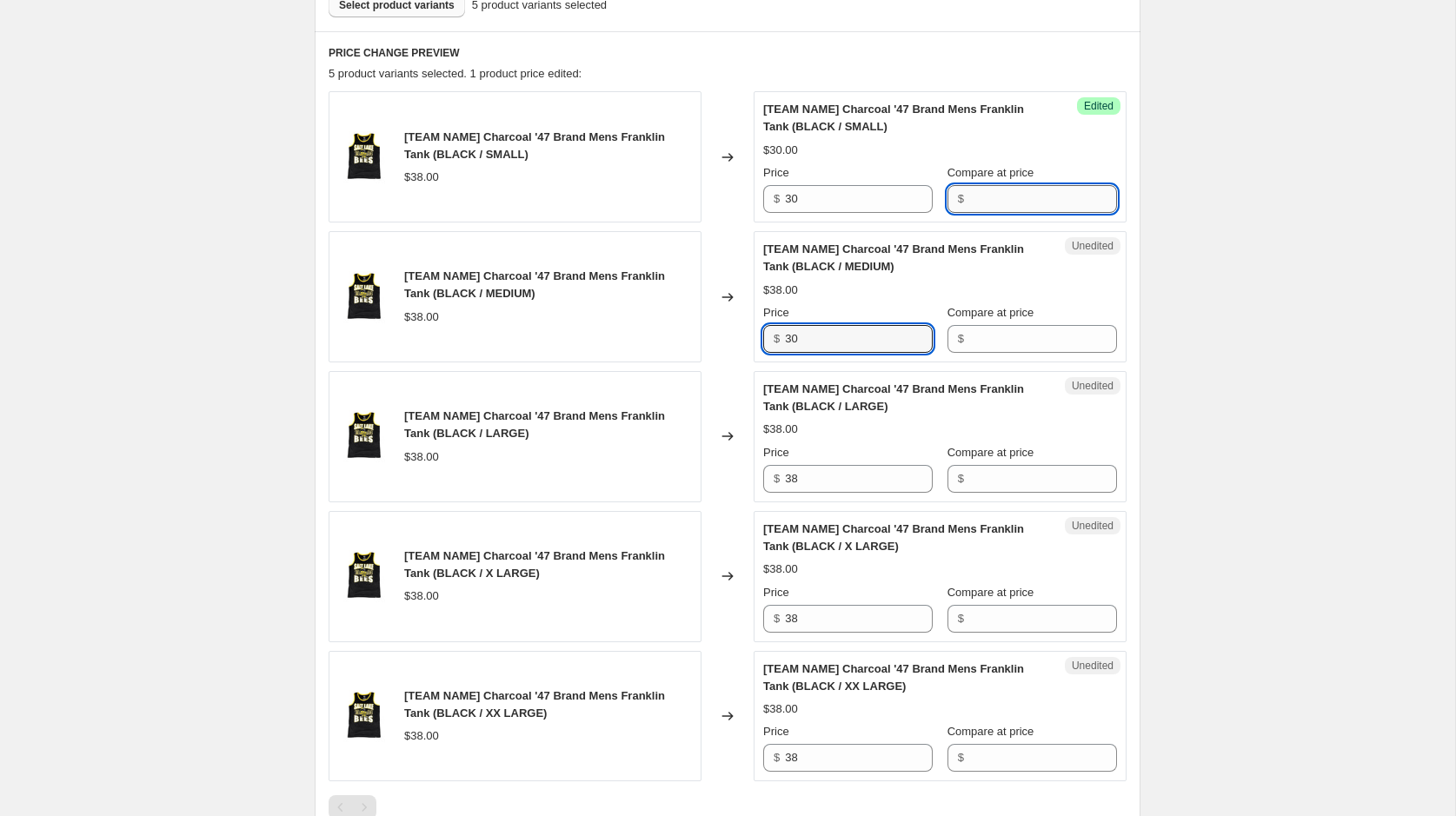click on "Compare at price" at bounding box center [1043, 199] 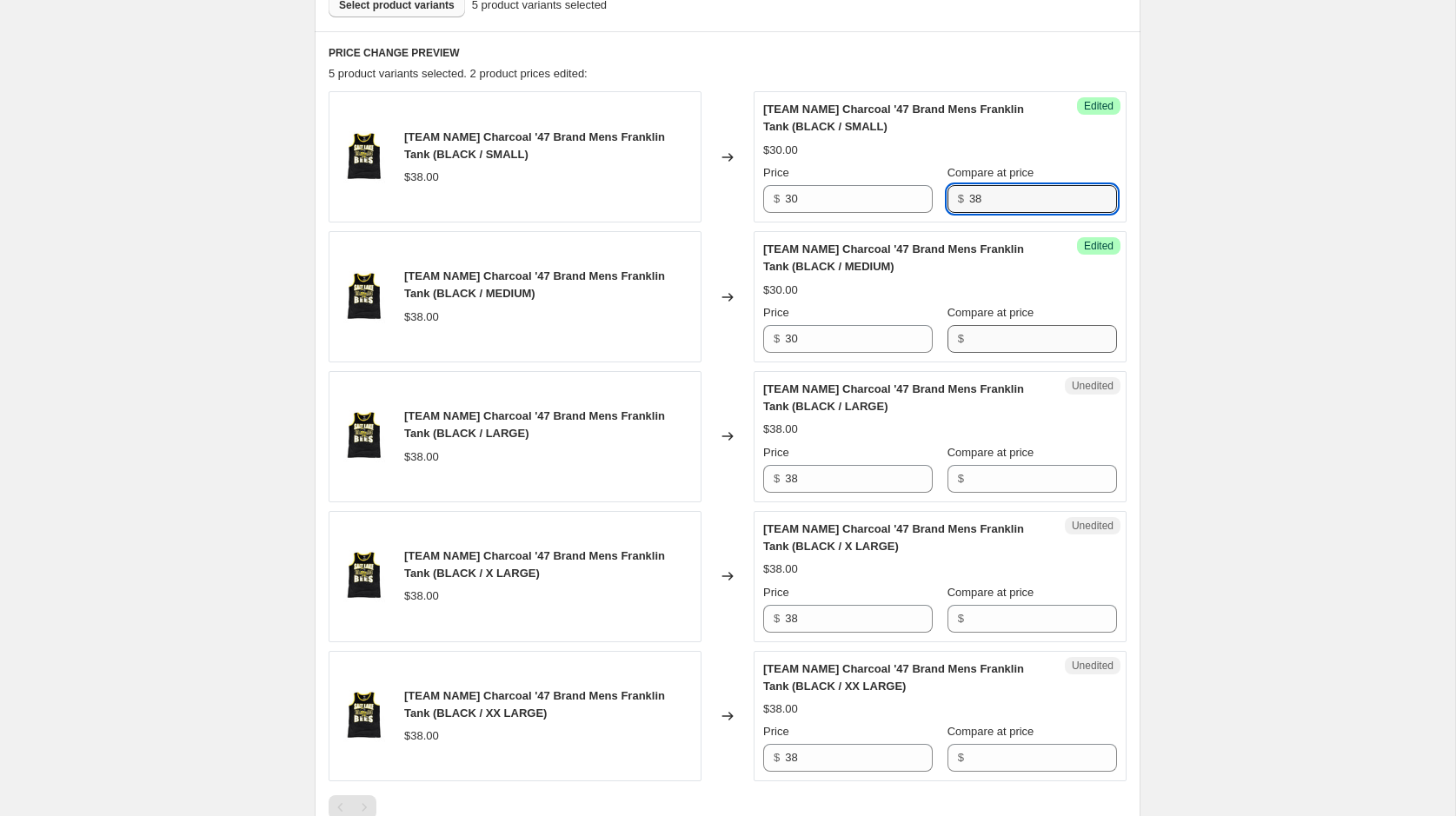 type on "38" 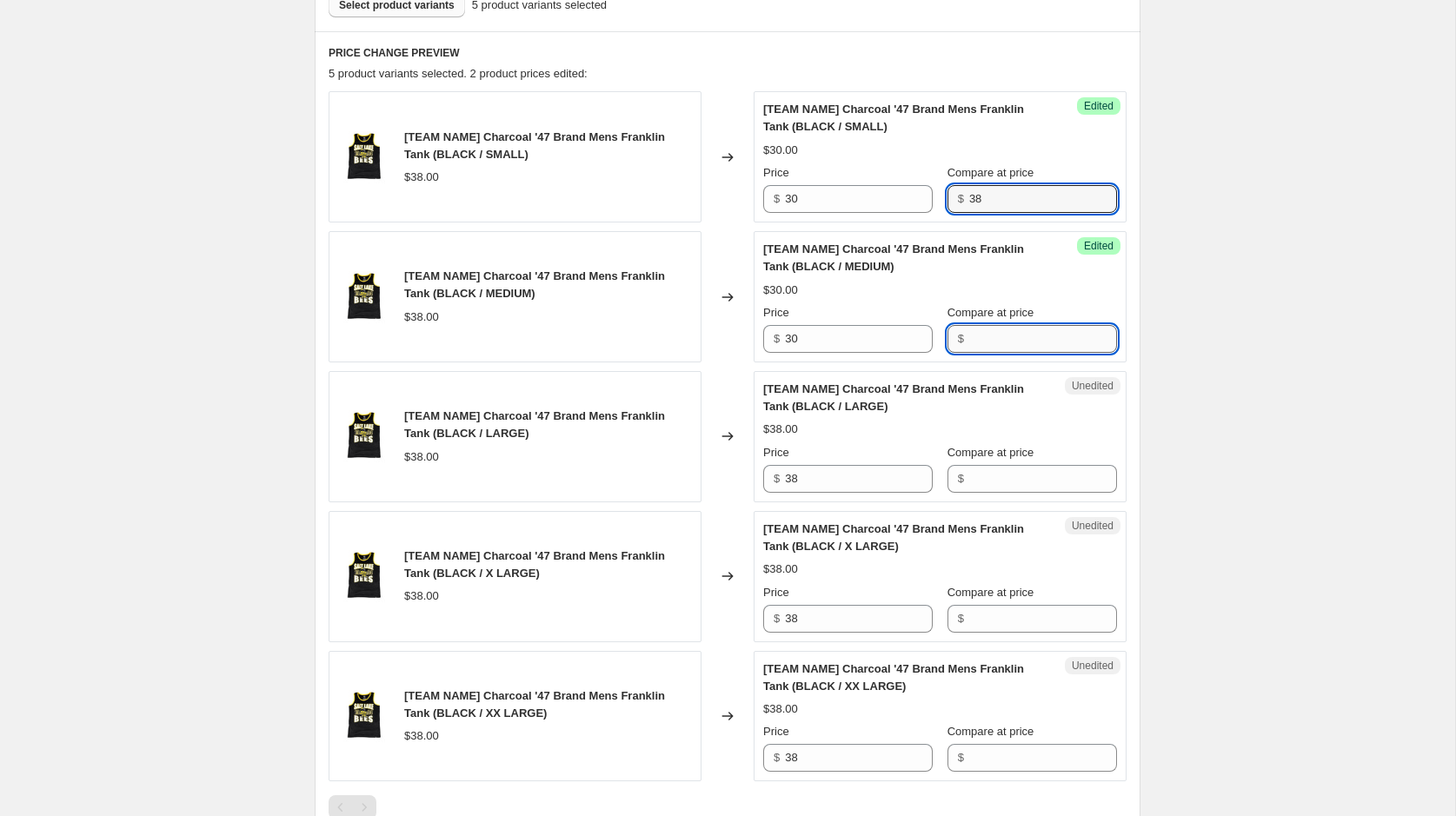 click on "Compare at price" at bounding box center (1043, 339) 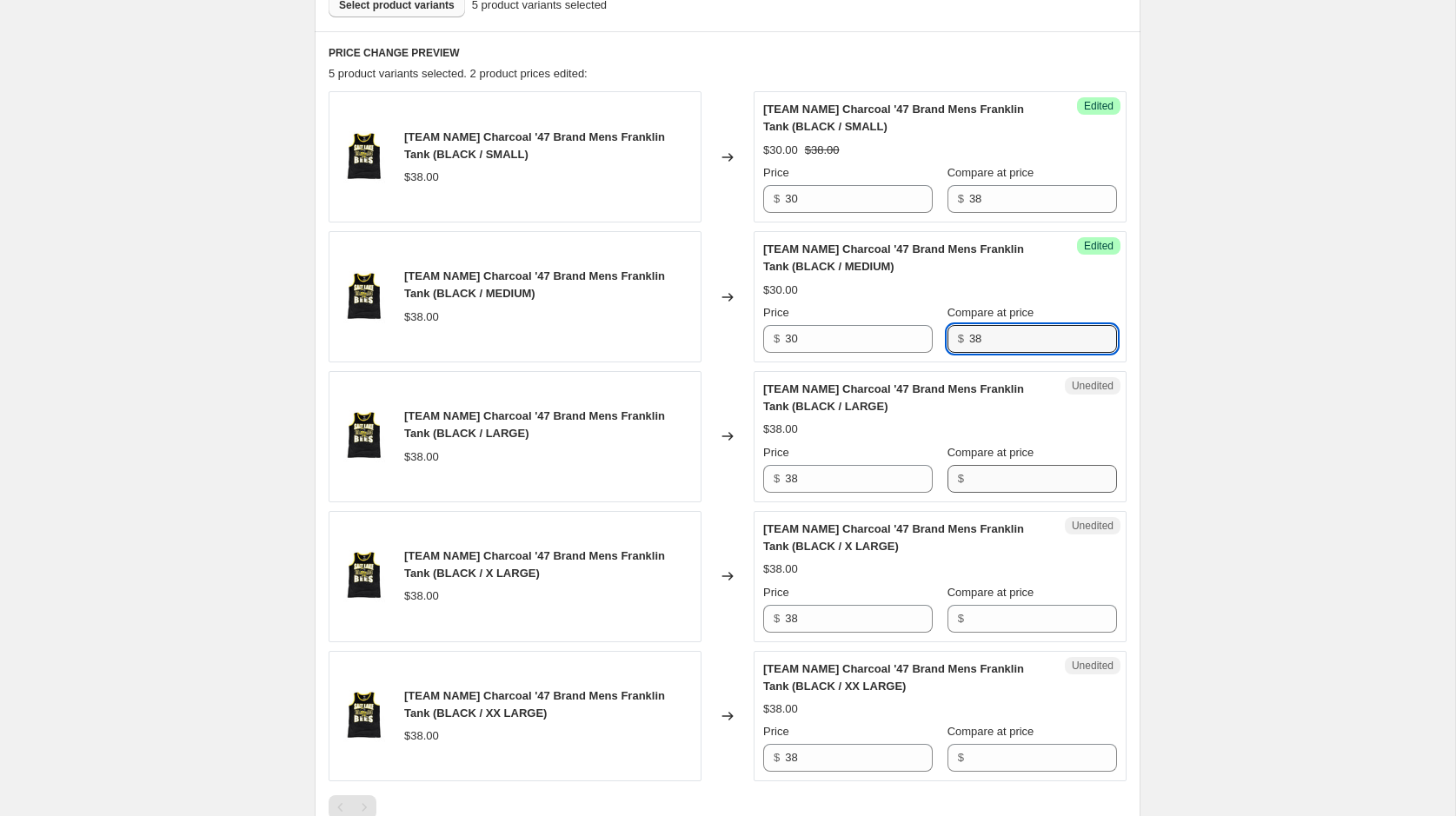 type on "38" 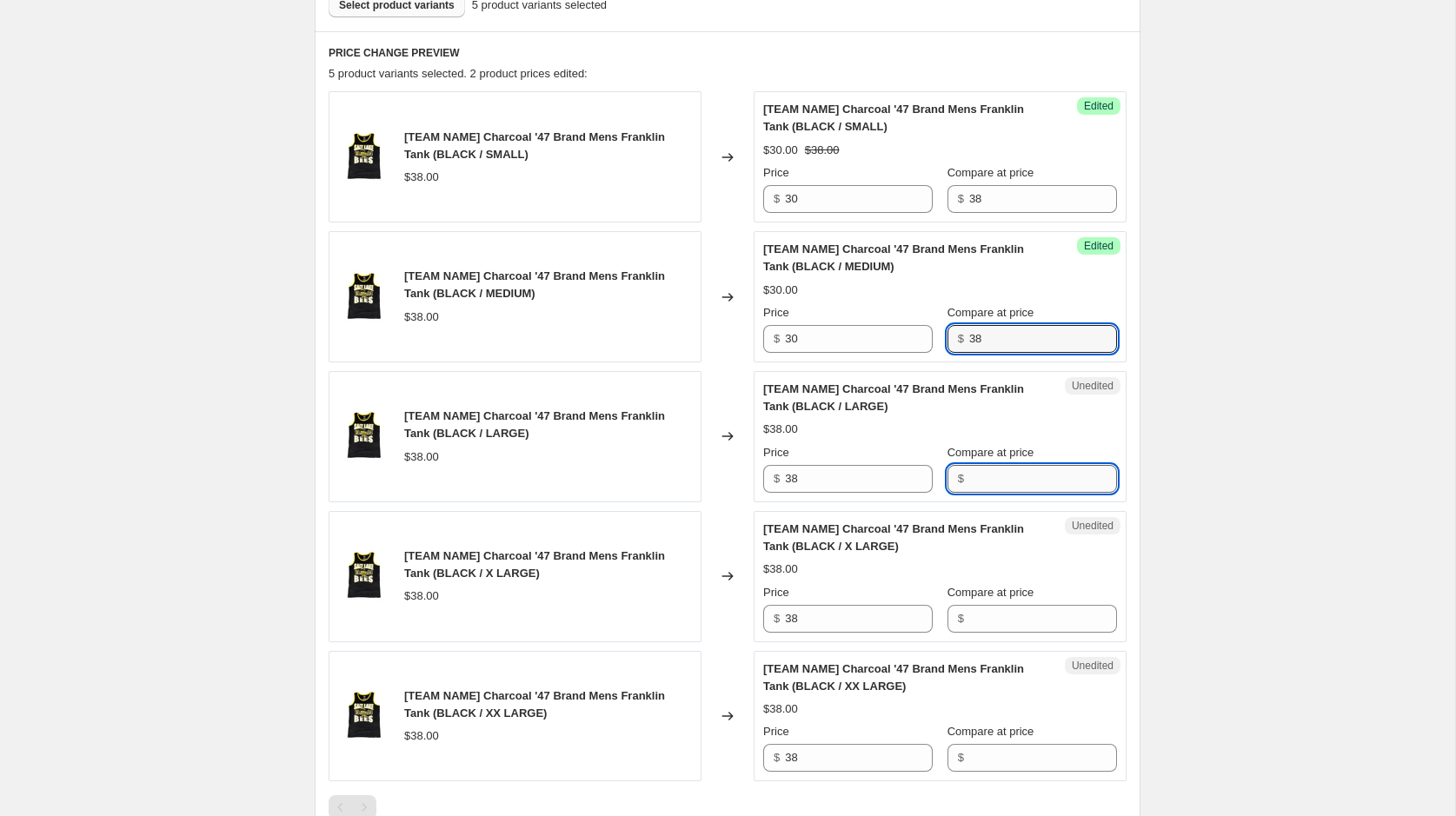 click on "Compare at price" at bounding box center (1043, 479) 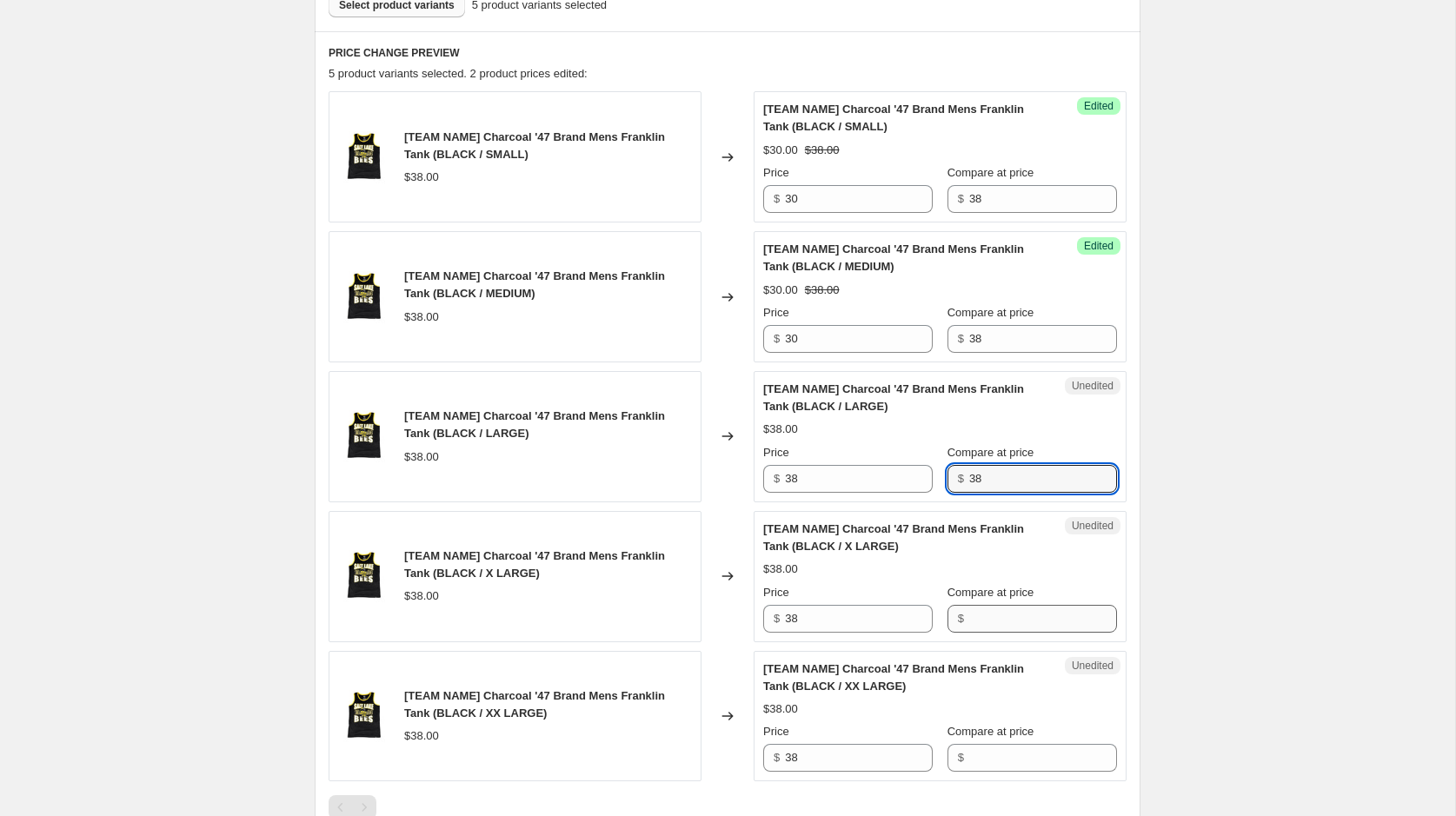 type on "38" 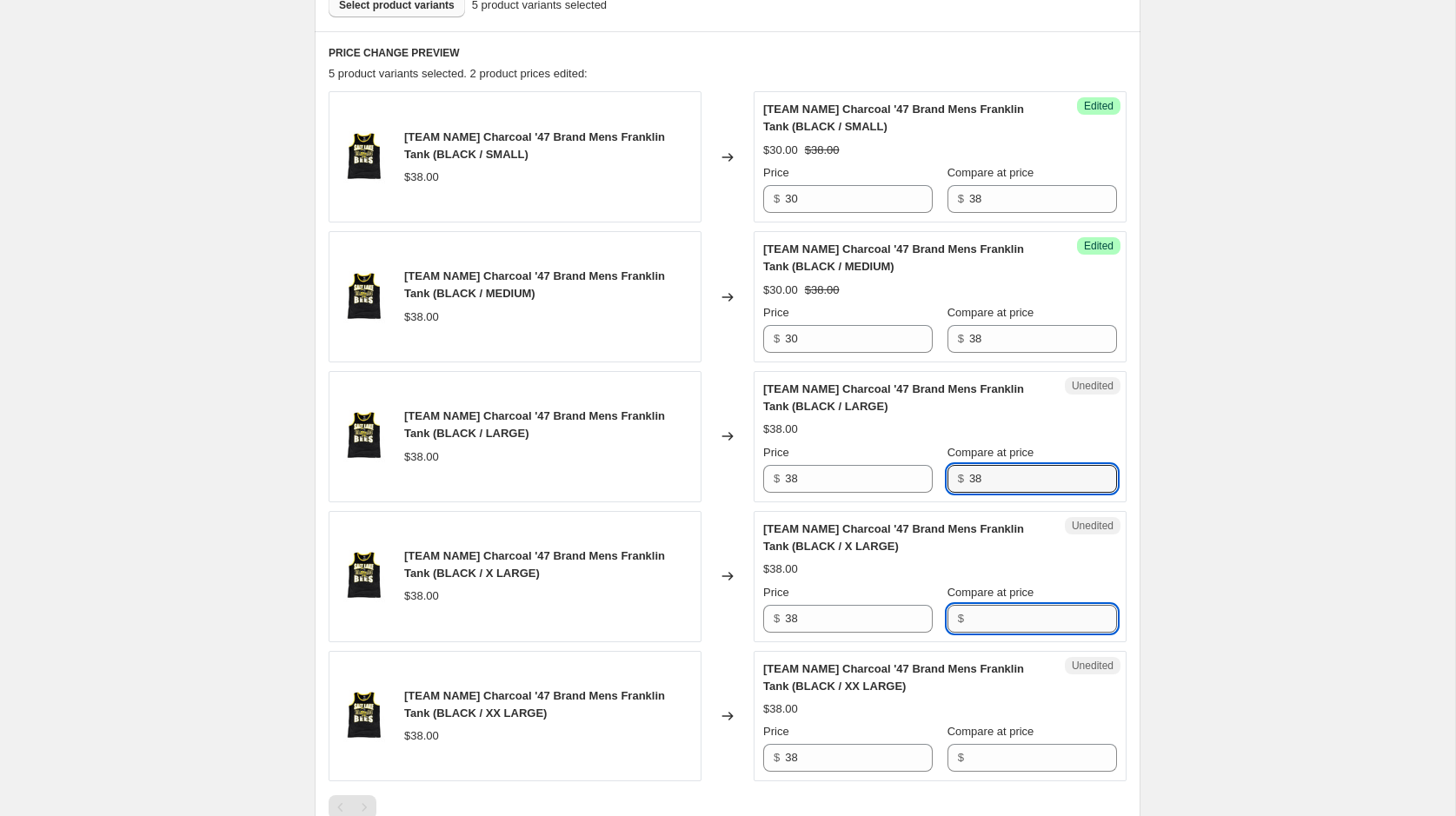 click on "Compare at price" at bounding box center [1043, 619] 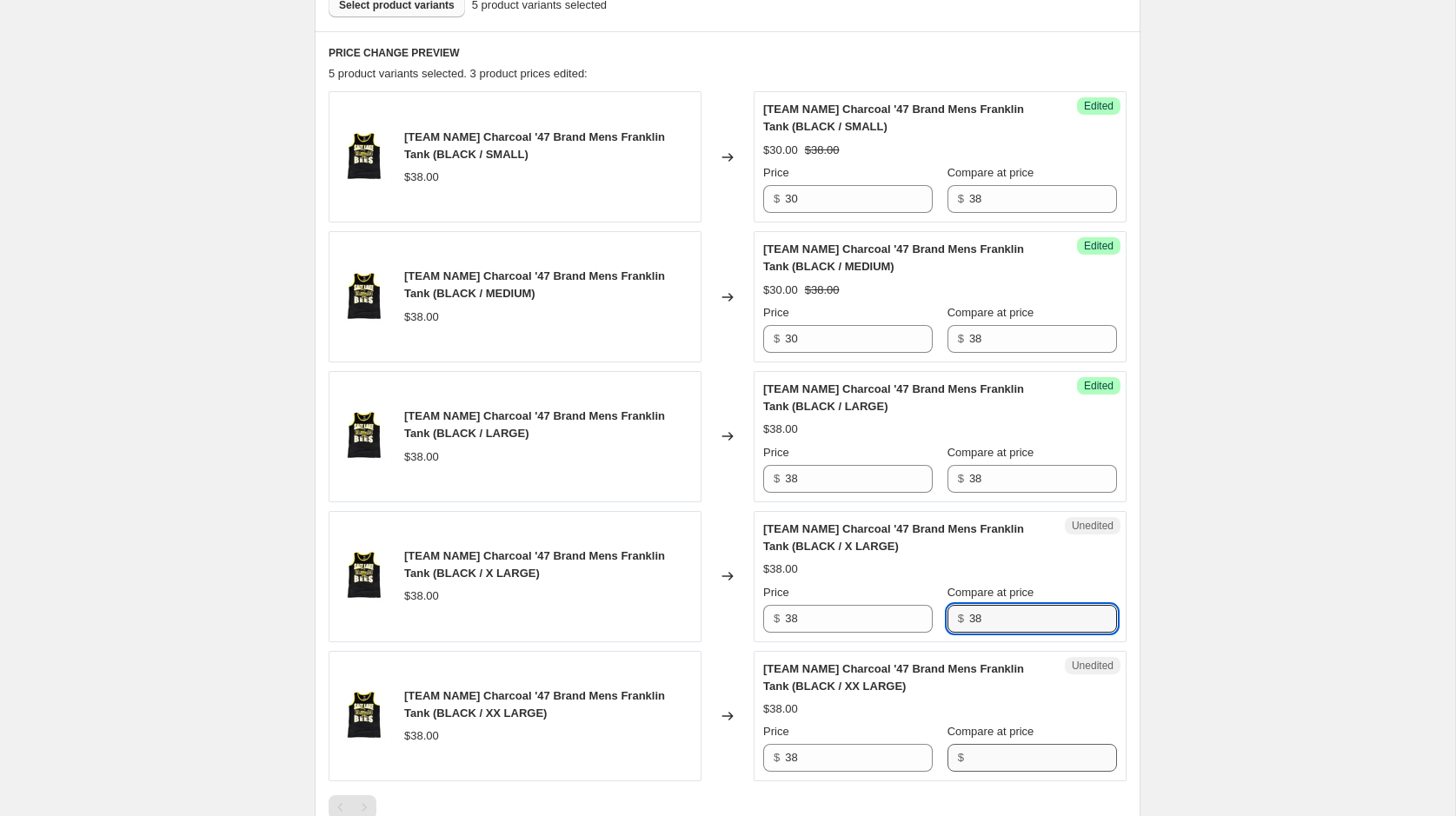 type on "38" 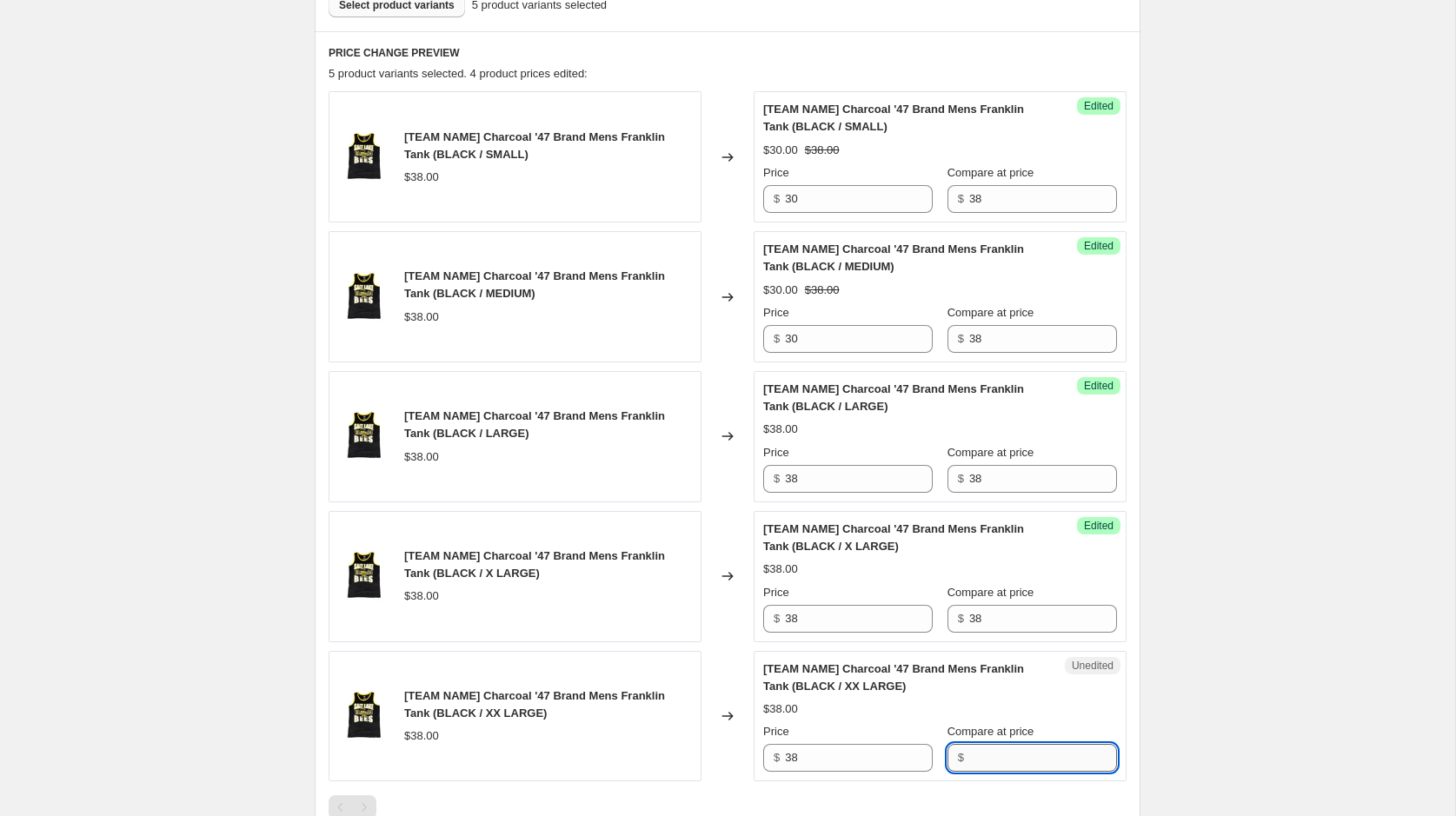 click on "Compare at price" at bounding box center [1043, 758] 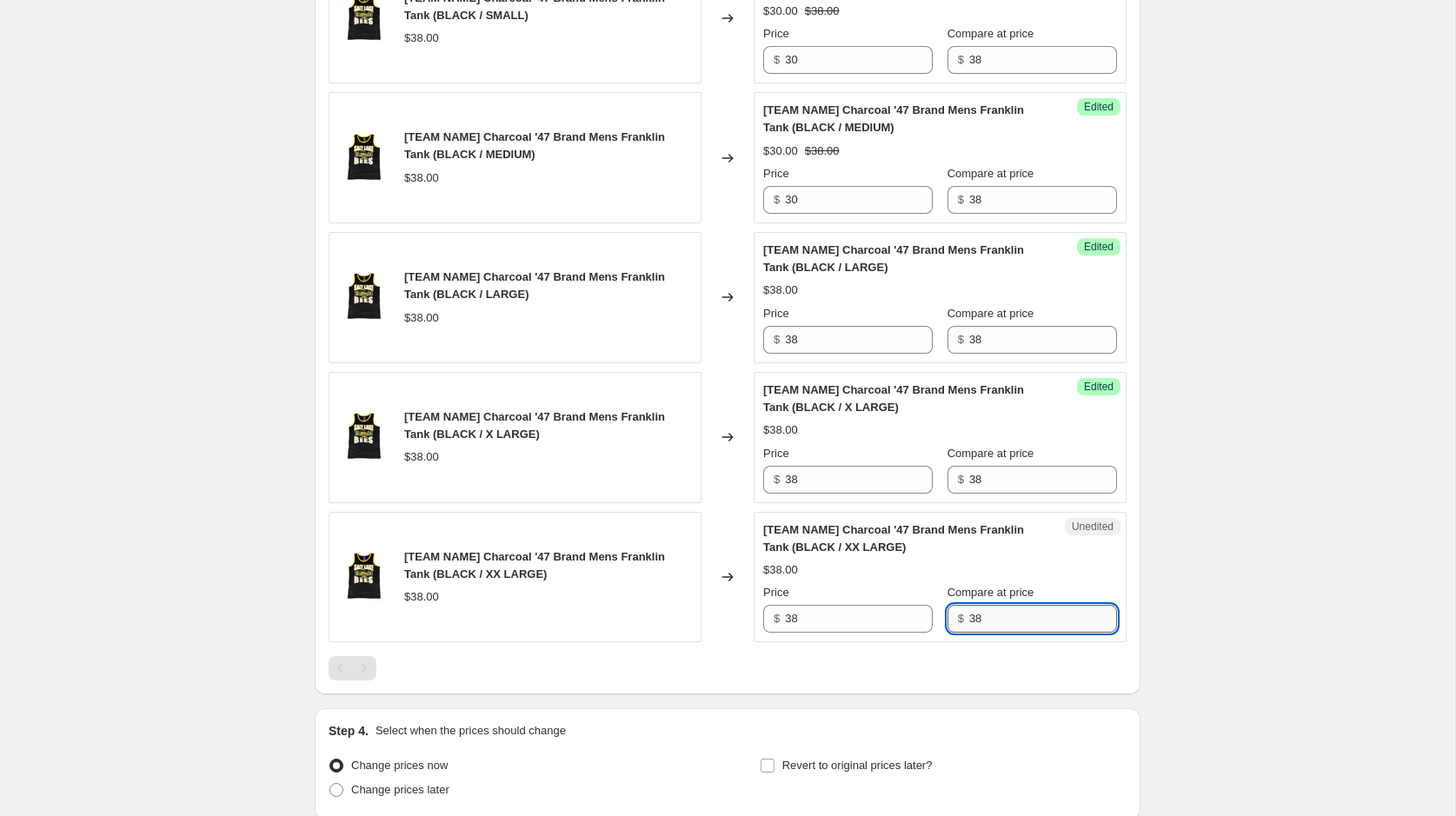 scroll, scrollTop: 687, scrollLeft: 0, axis: vertical 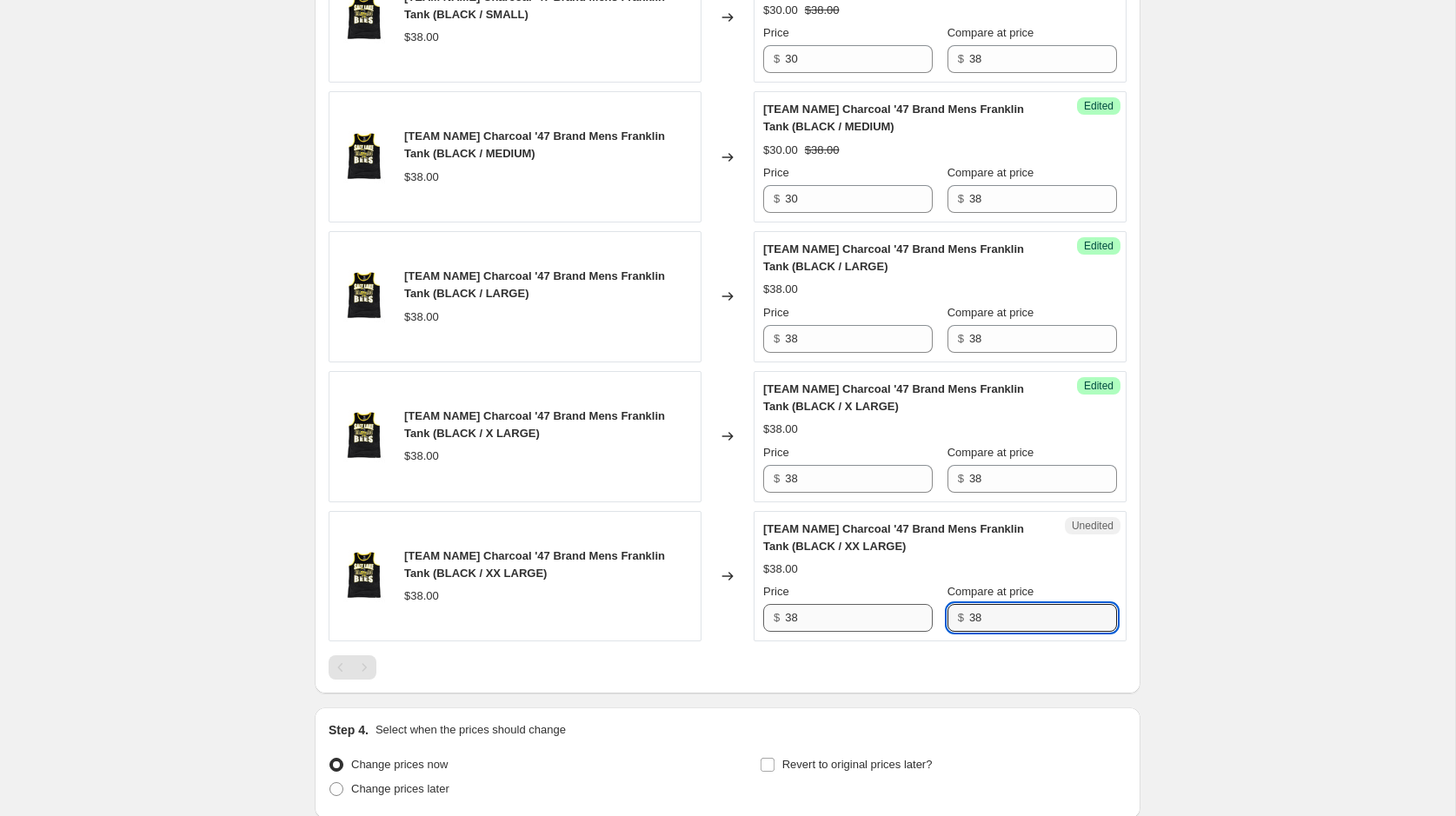 type on "38" 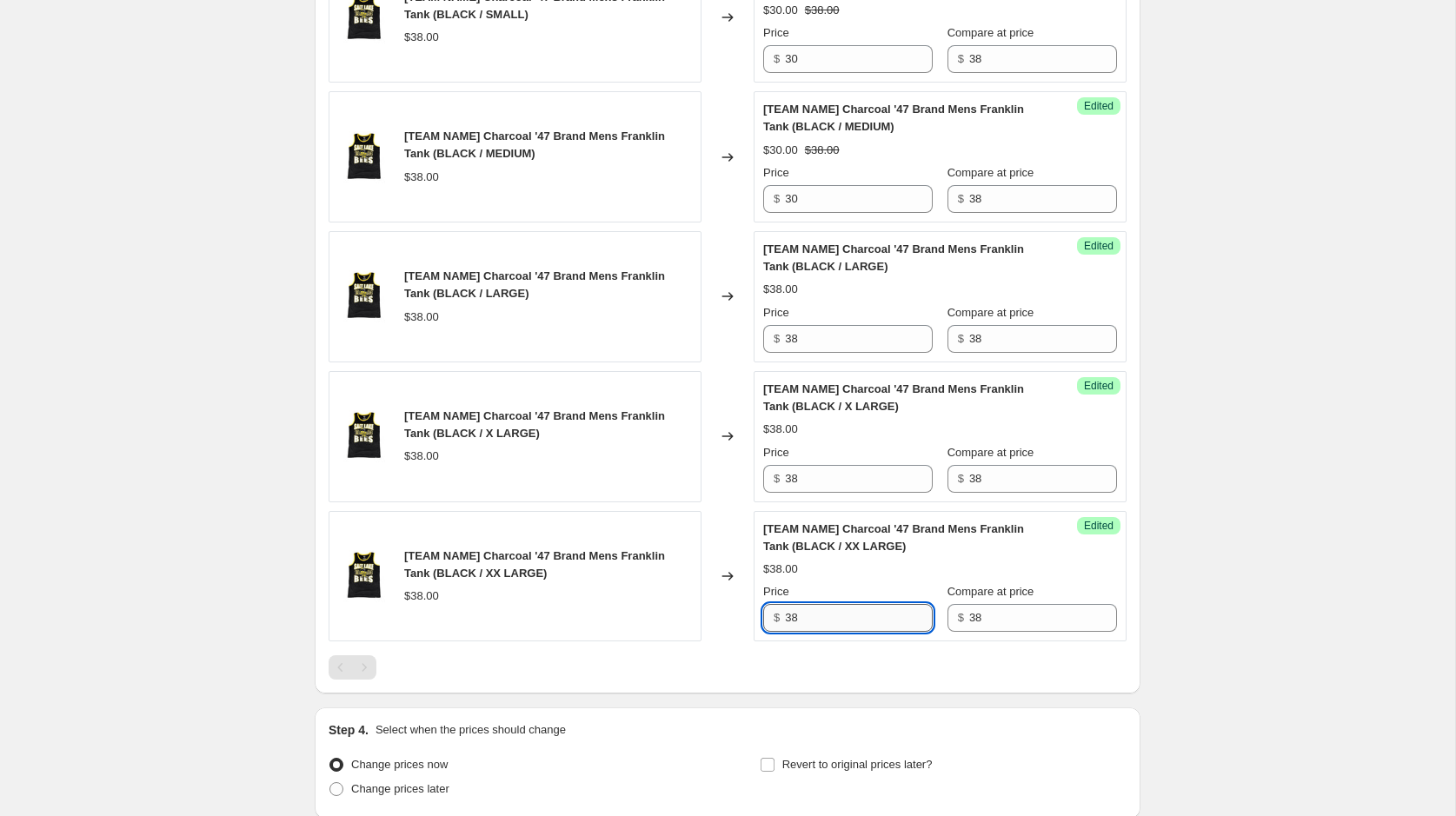 click on "38" at bounding box center (859, 618) 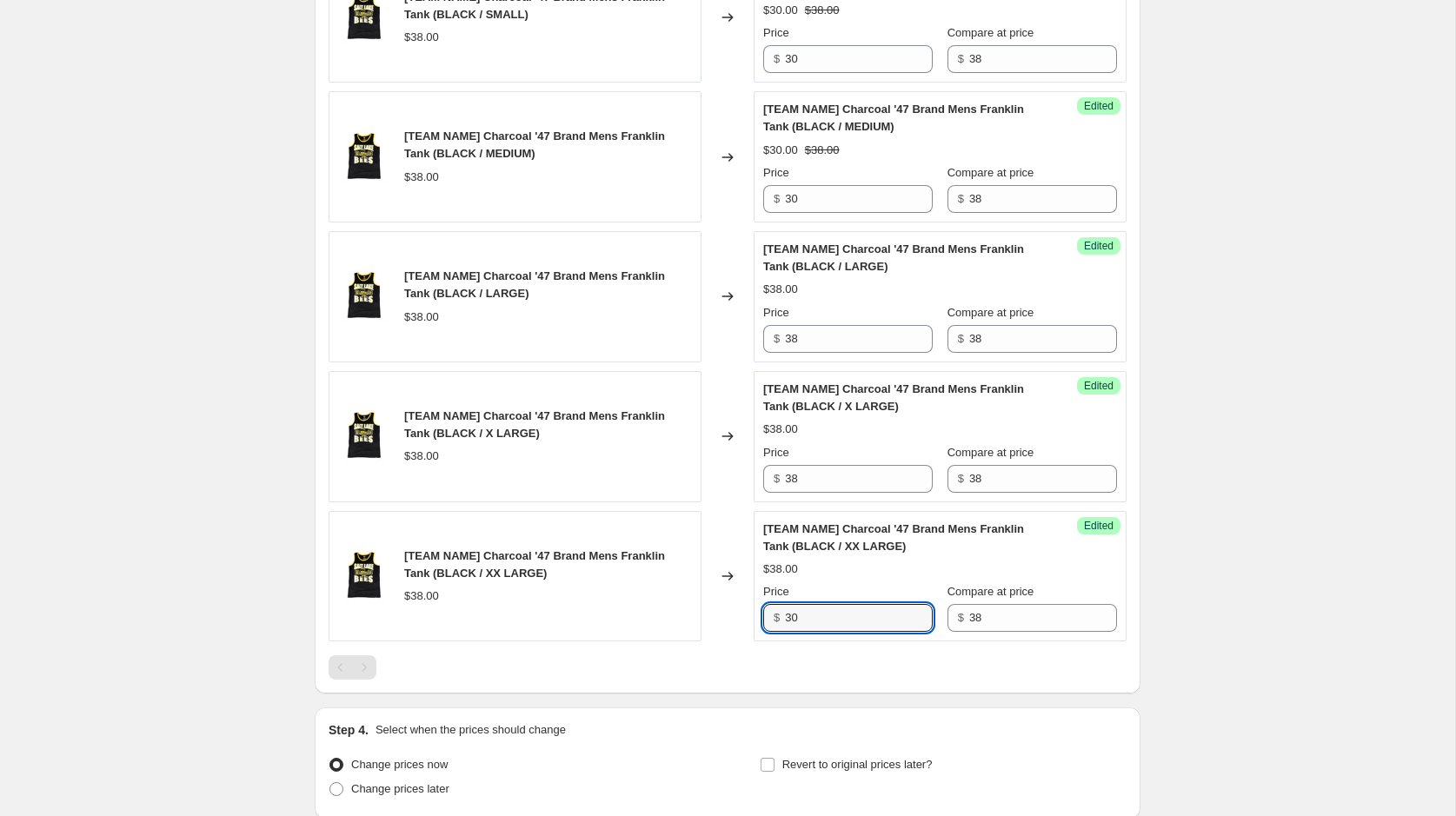 type on "30" 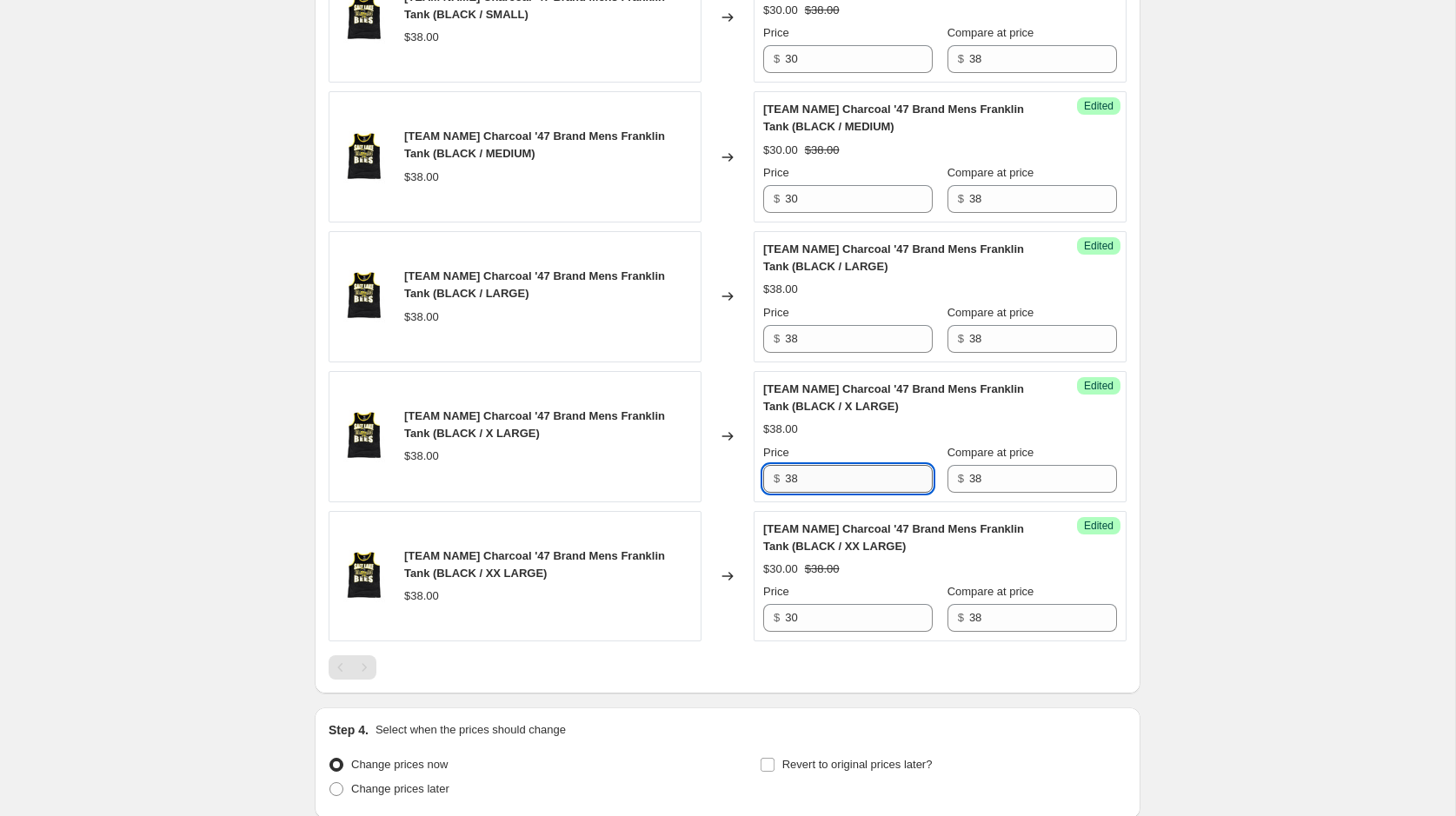 click on "38" at bounding box center [859, 479] 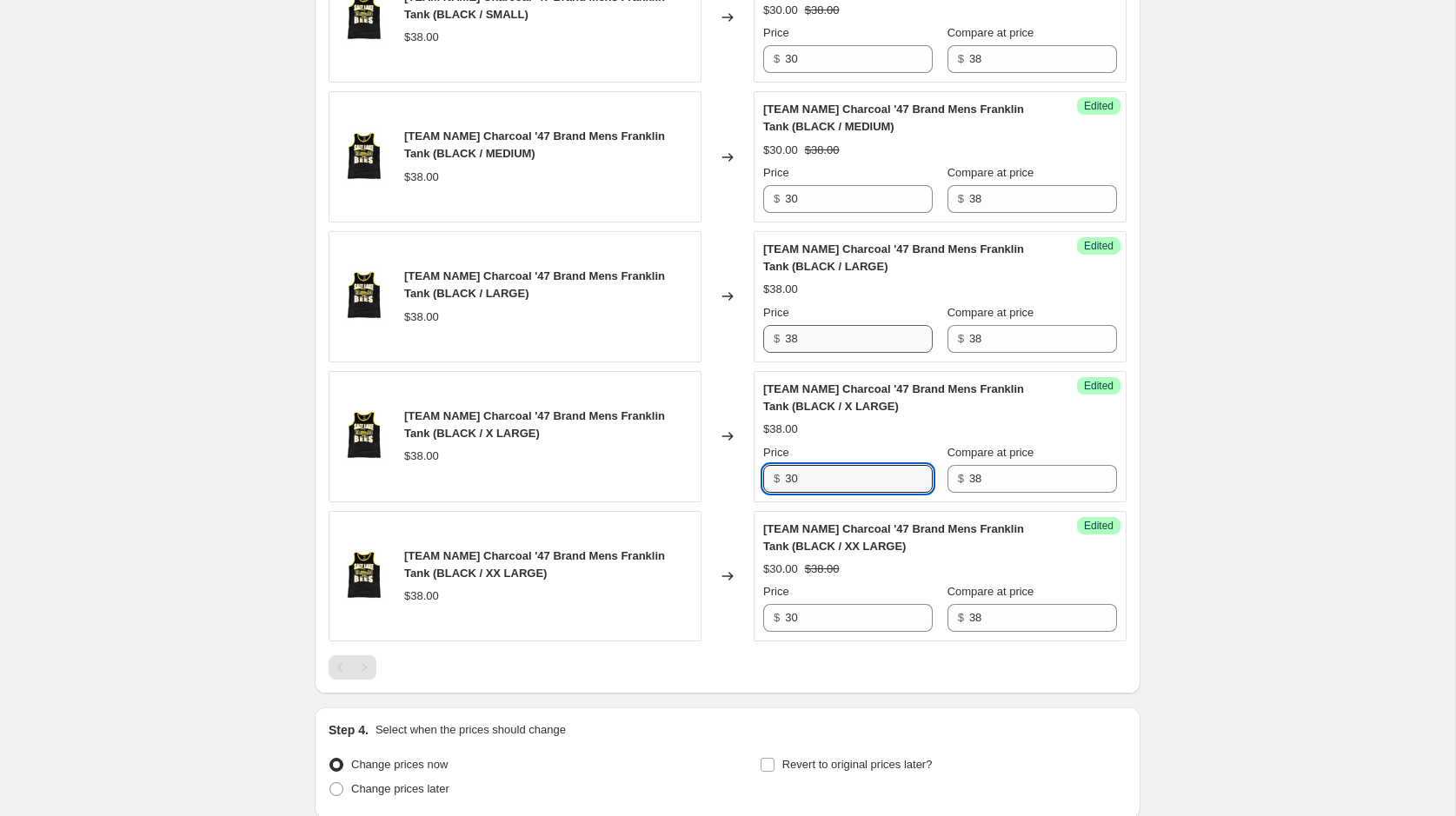 type on "30" 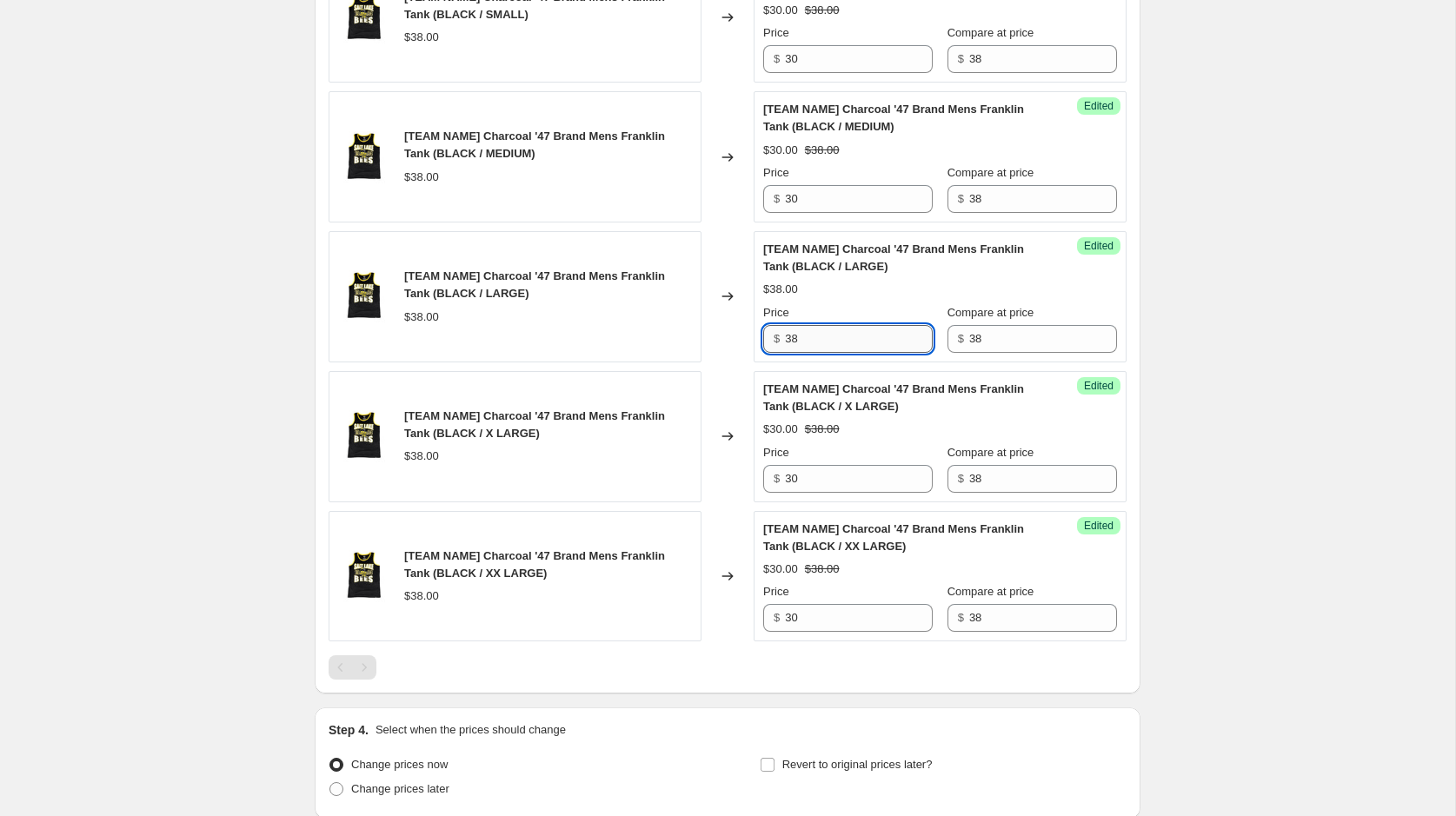 click on "38" at bounding box center (859, 339) 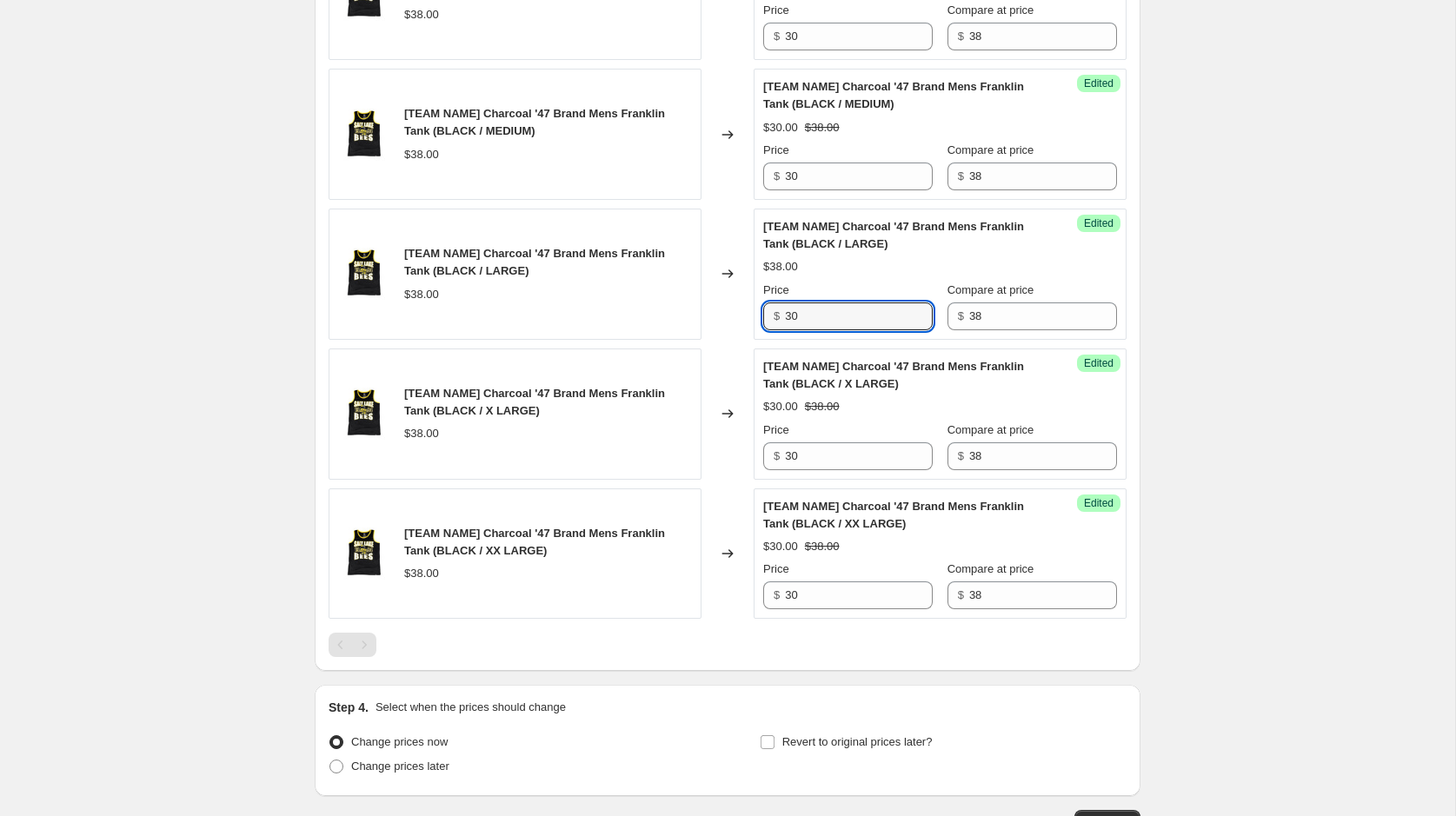 scroll, scrollTop: 830, scrollLeft: 0, axis: vertical 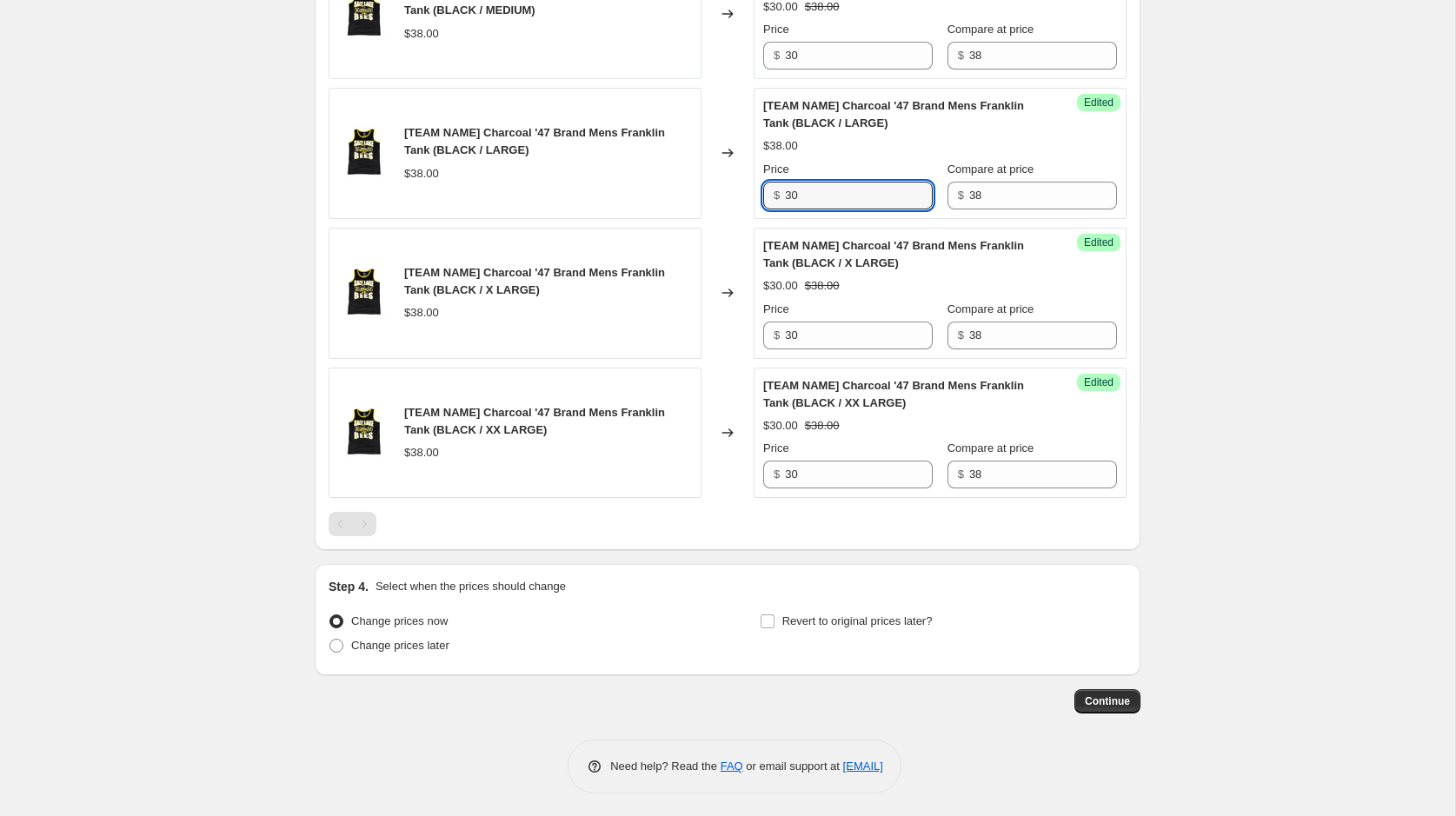 type on "30" 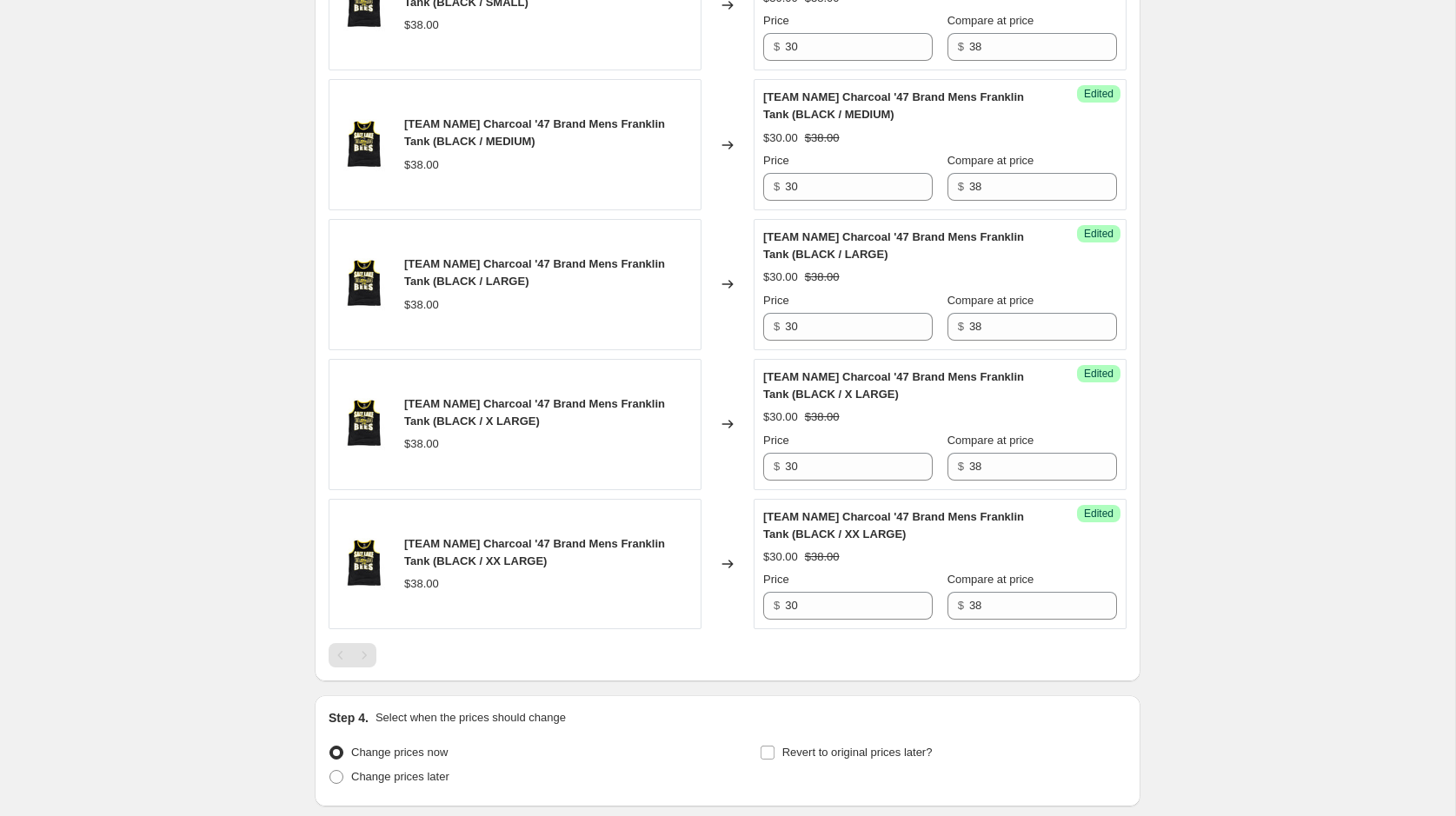 scroll, scrollTop: 830, scrollLeft: 0, axis: vertical 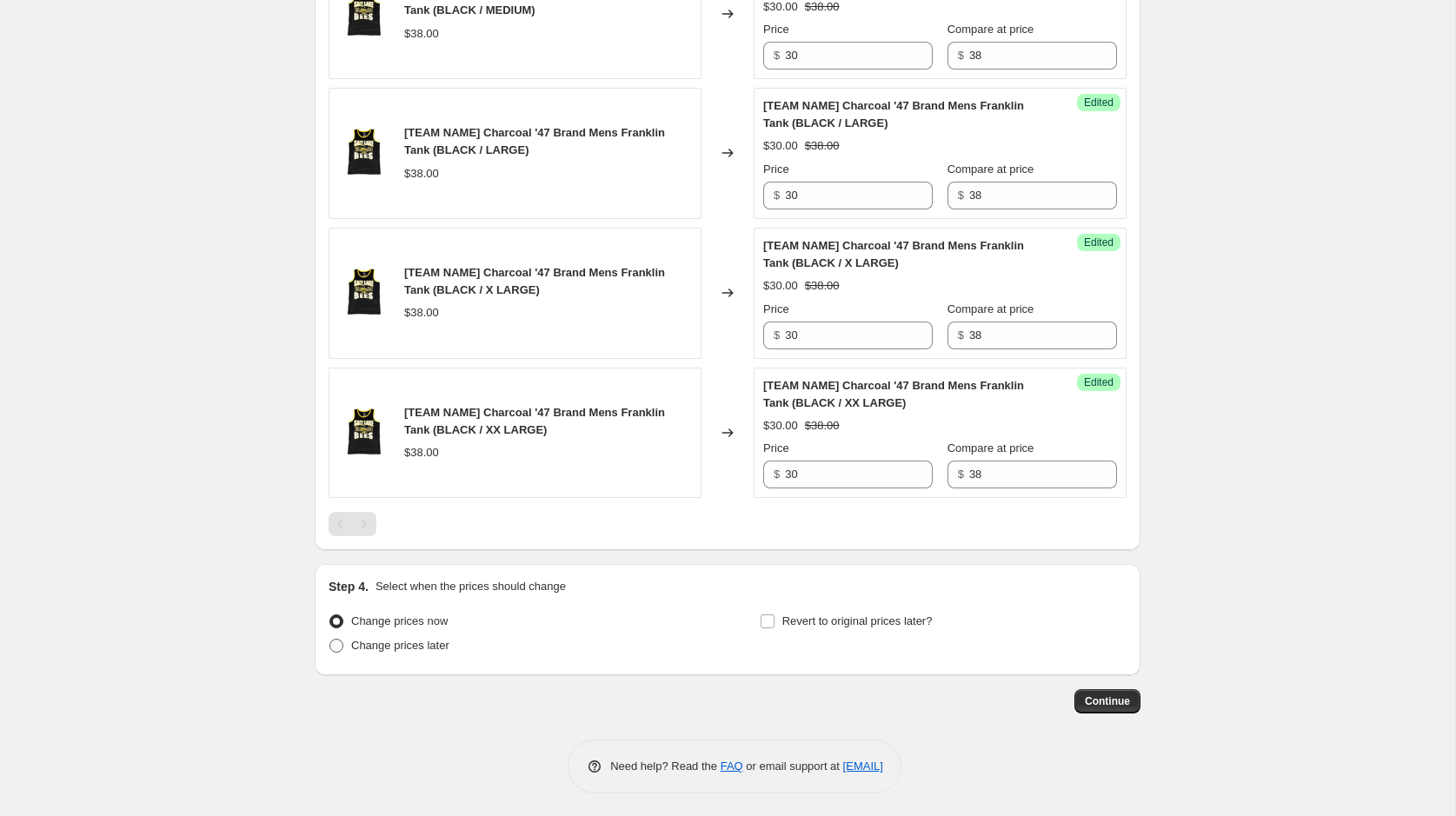 click at bounding box center [336, 646] 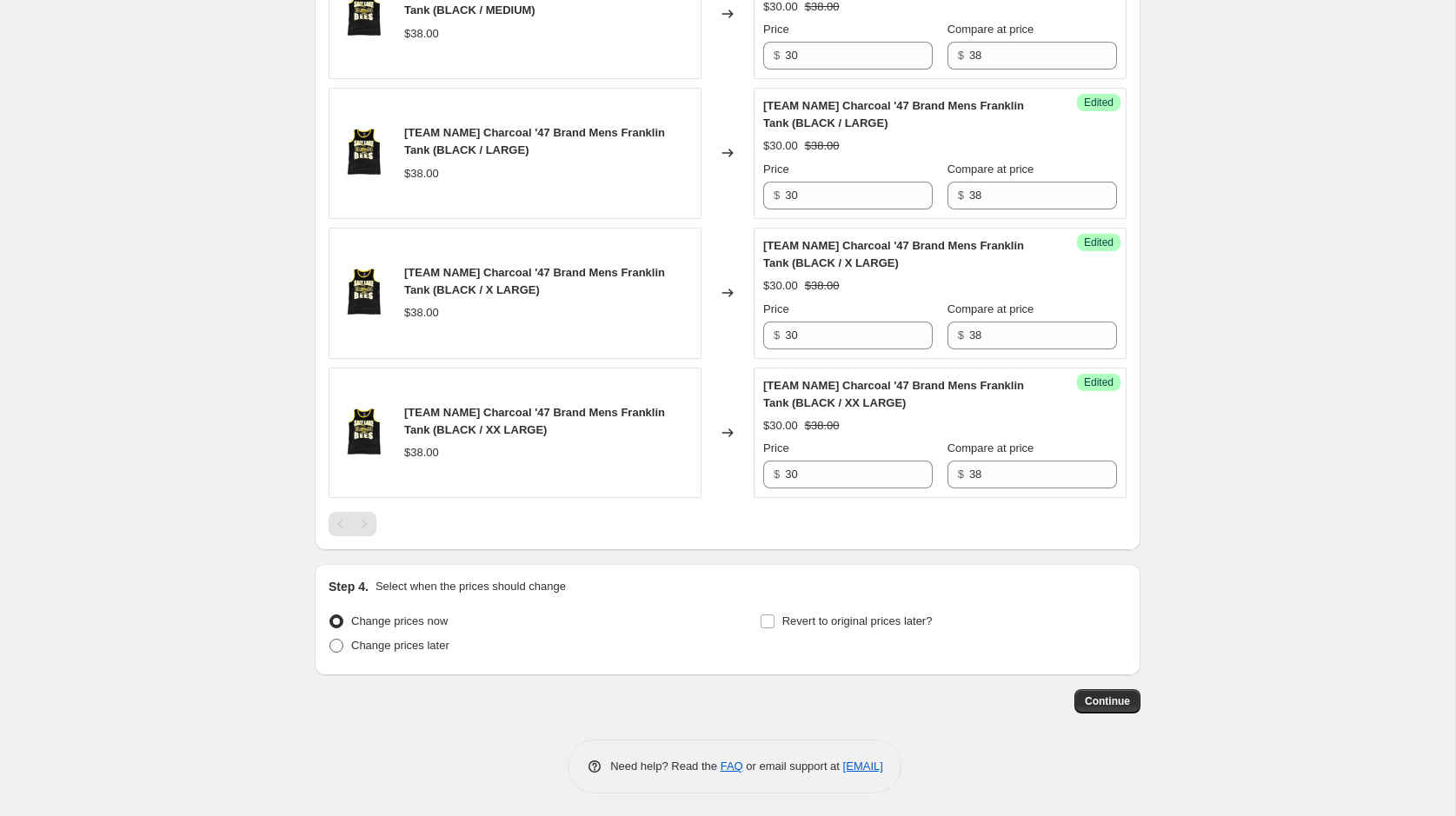 radio on "true" 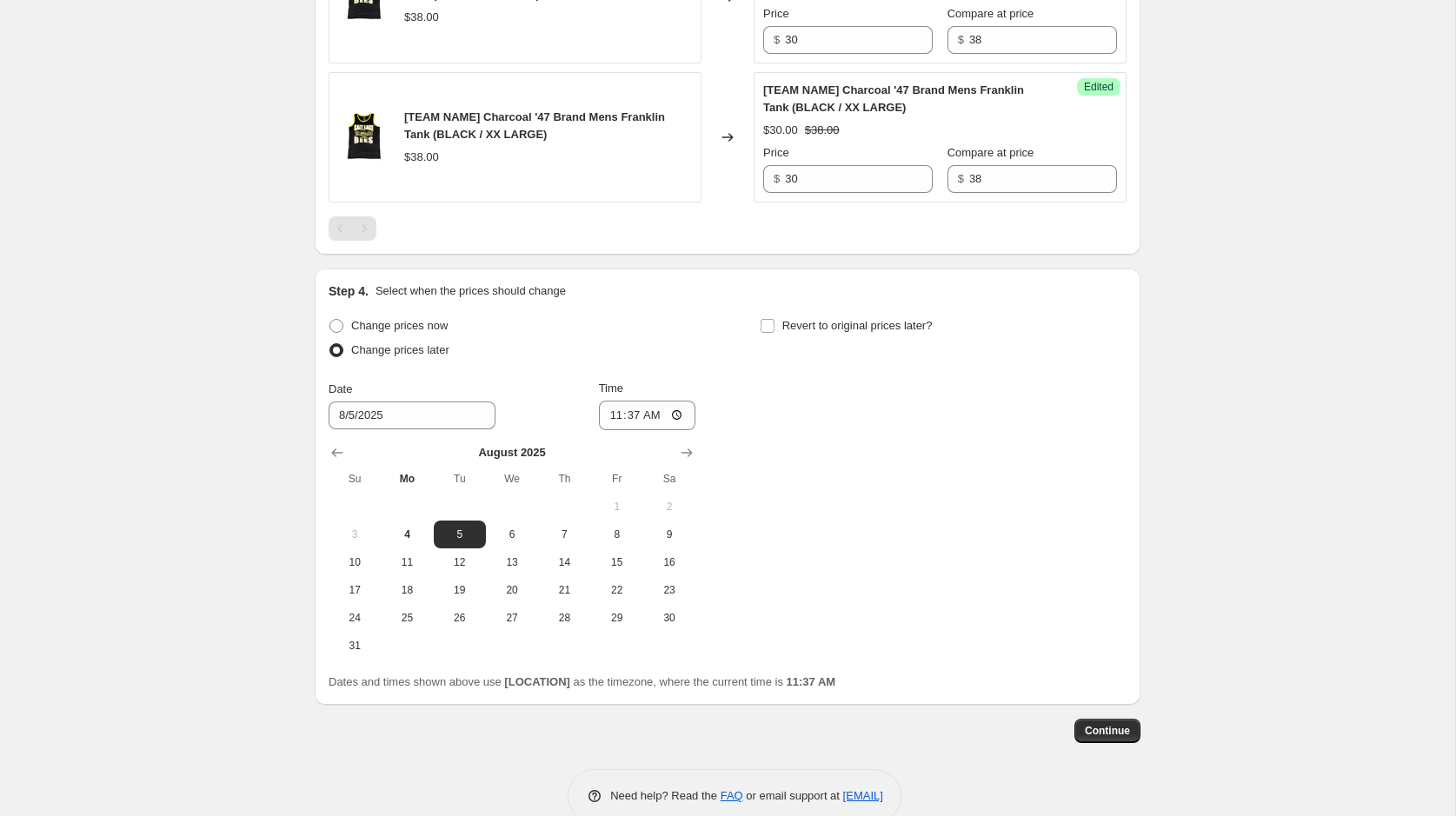 scroll, scrollTop: 1155, scrollLeft: 0, axis: vertical 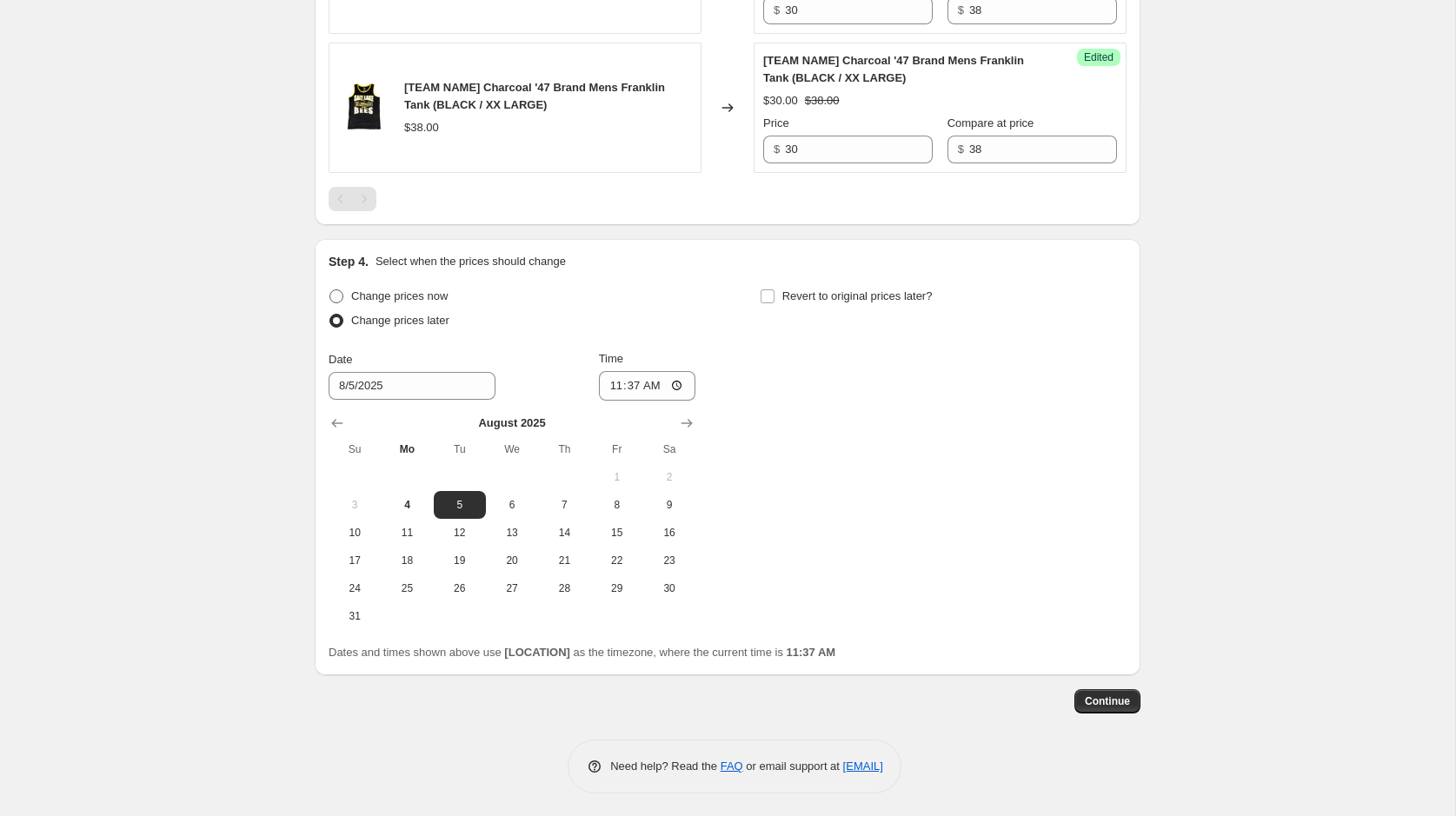 click at bounding box center (336, 296) 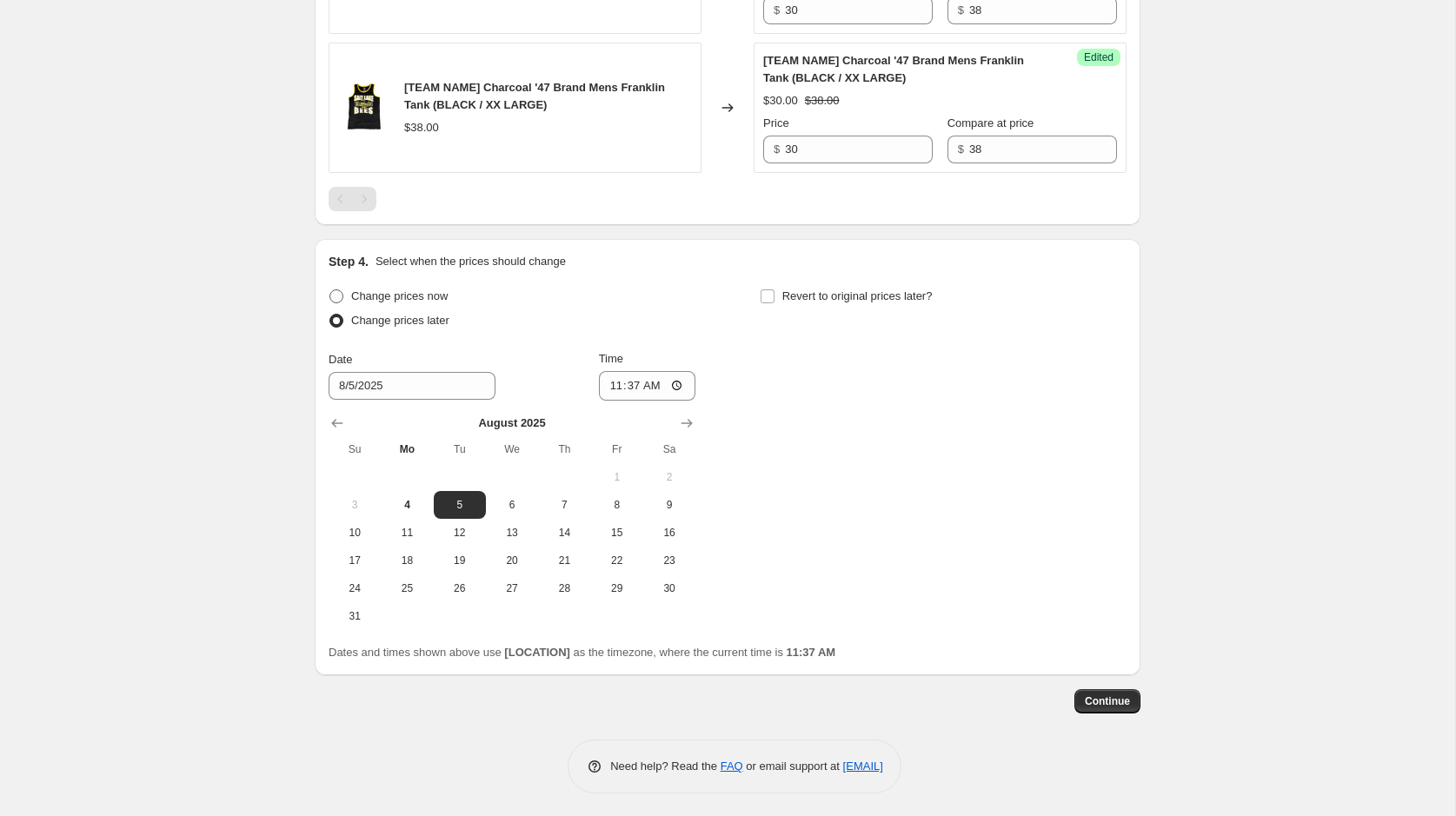 radio on "true" 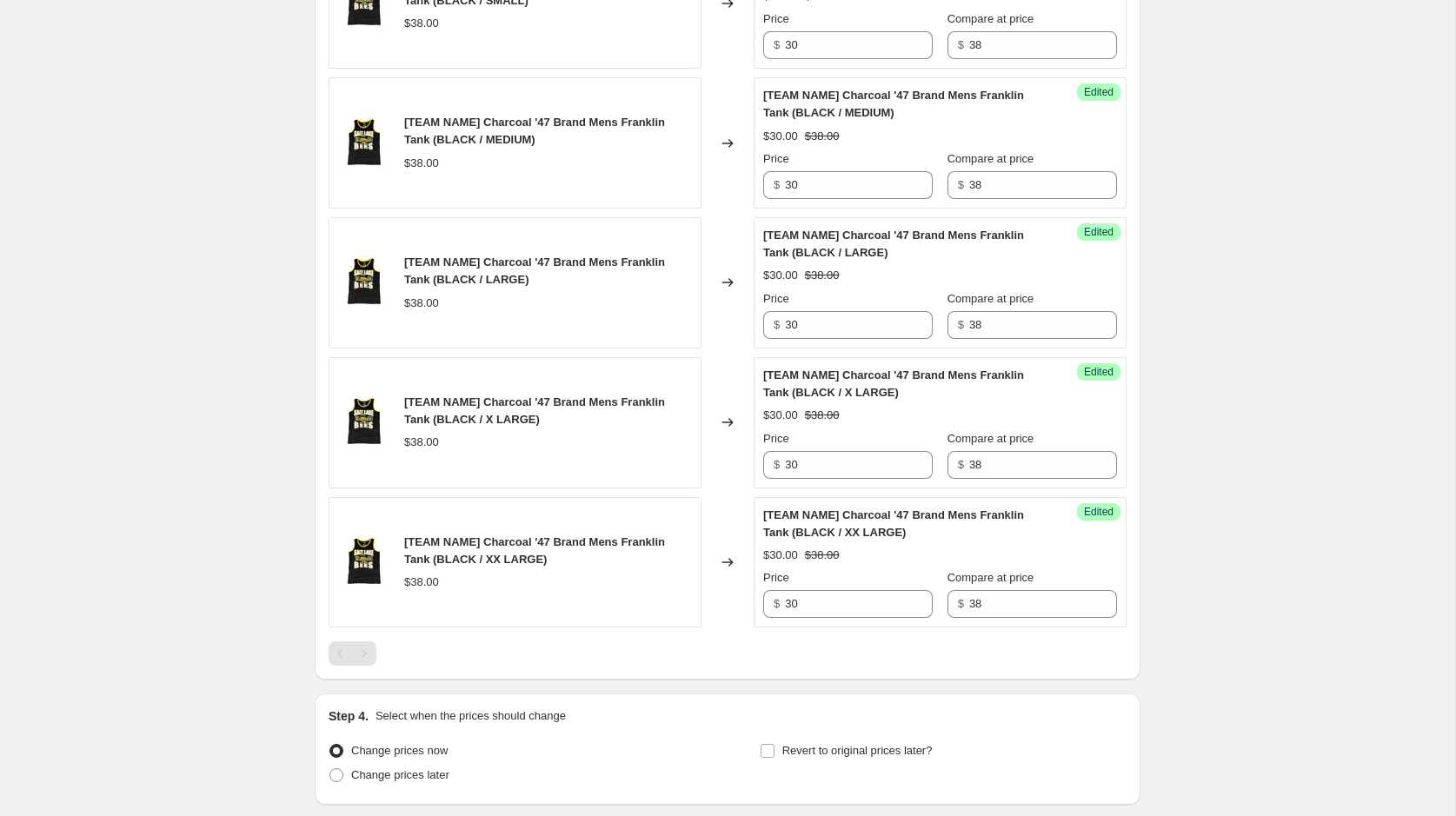 scroll, scrollTop: 830, scrollLeft: 0, axis: vertical 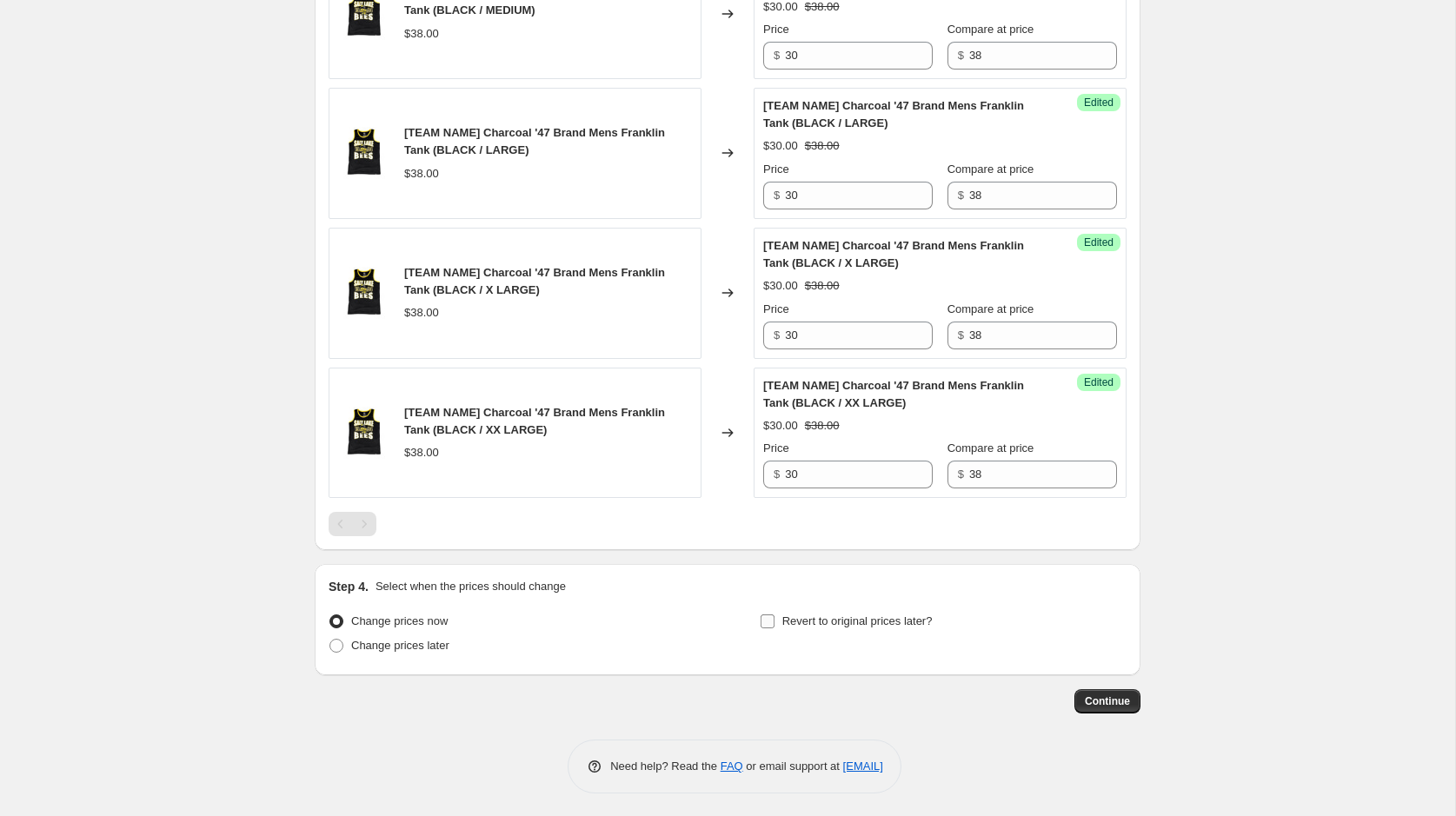 click on "Revert to original prices later?" at bounding box center [857, 621] 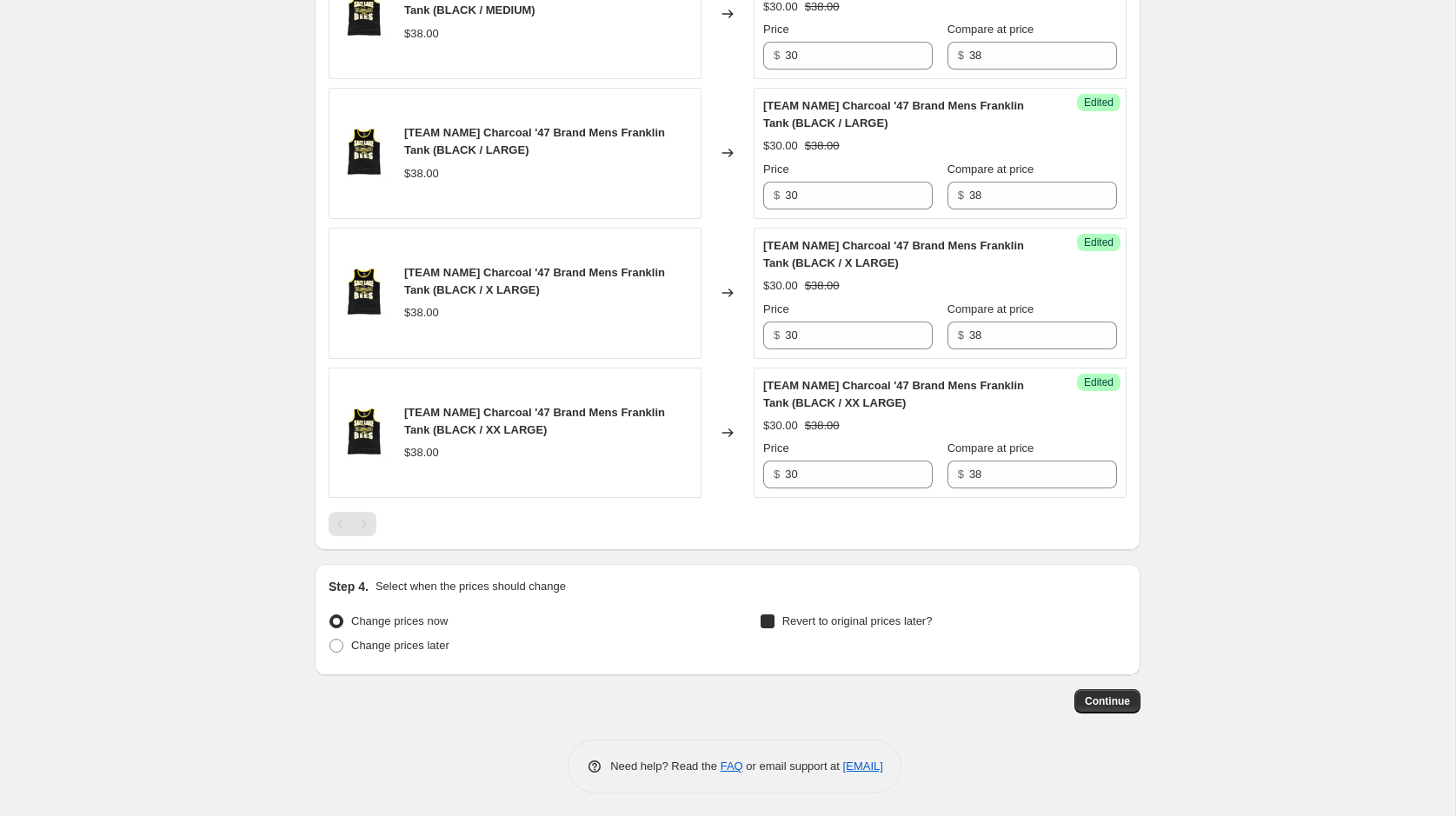 checkbox on "true" 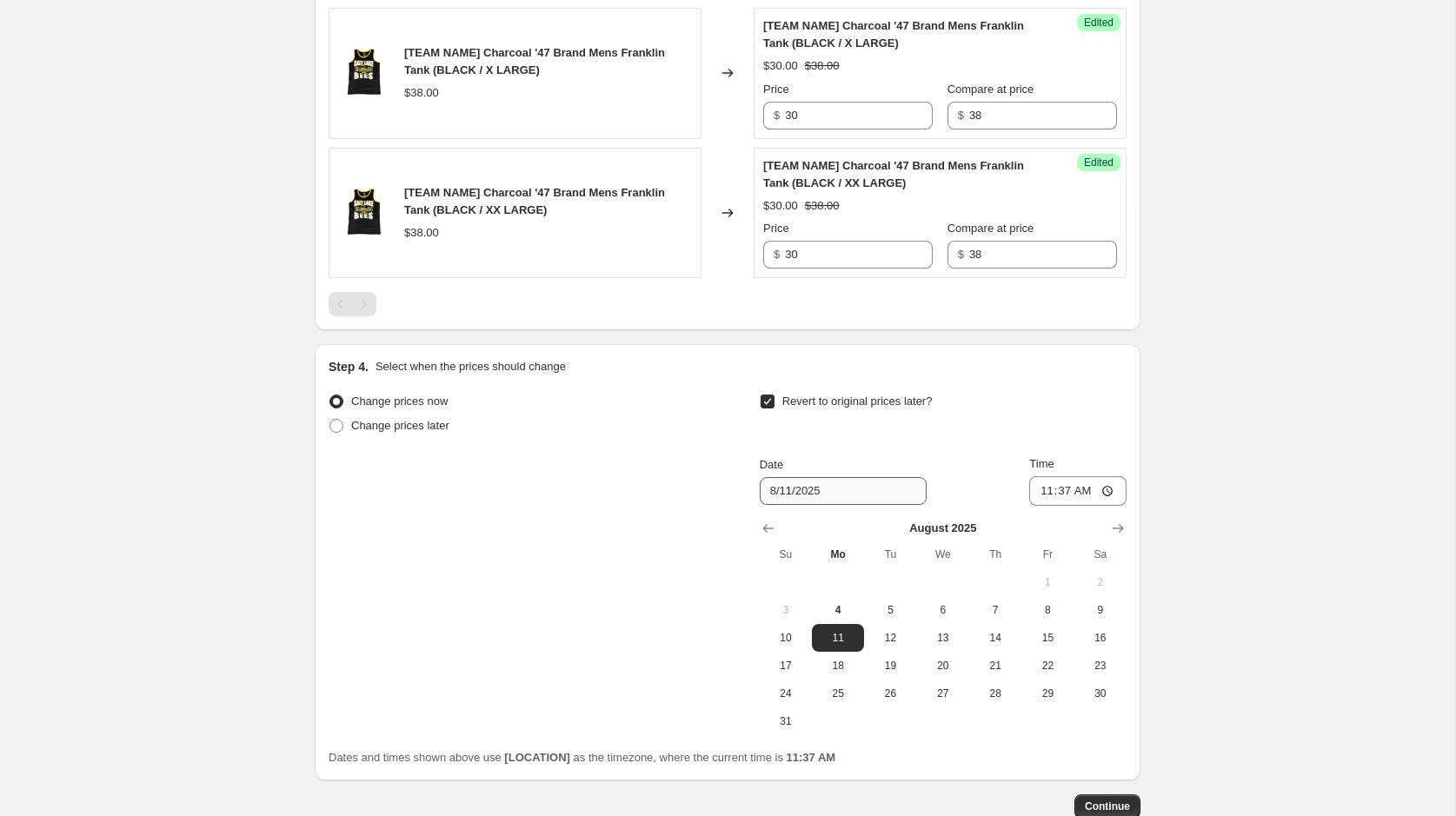scroll, scrollTop: 1155, scrollLeft: 0, axis: vertical 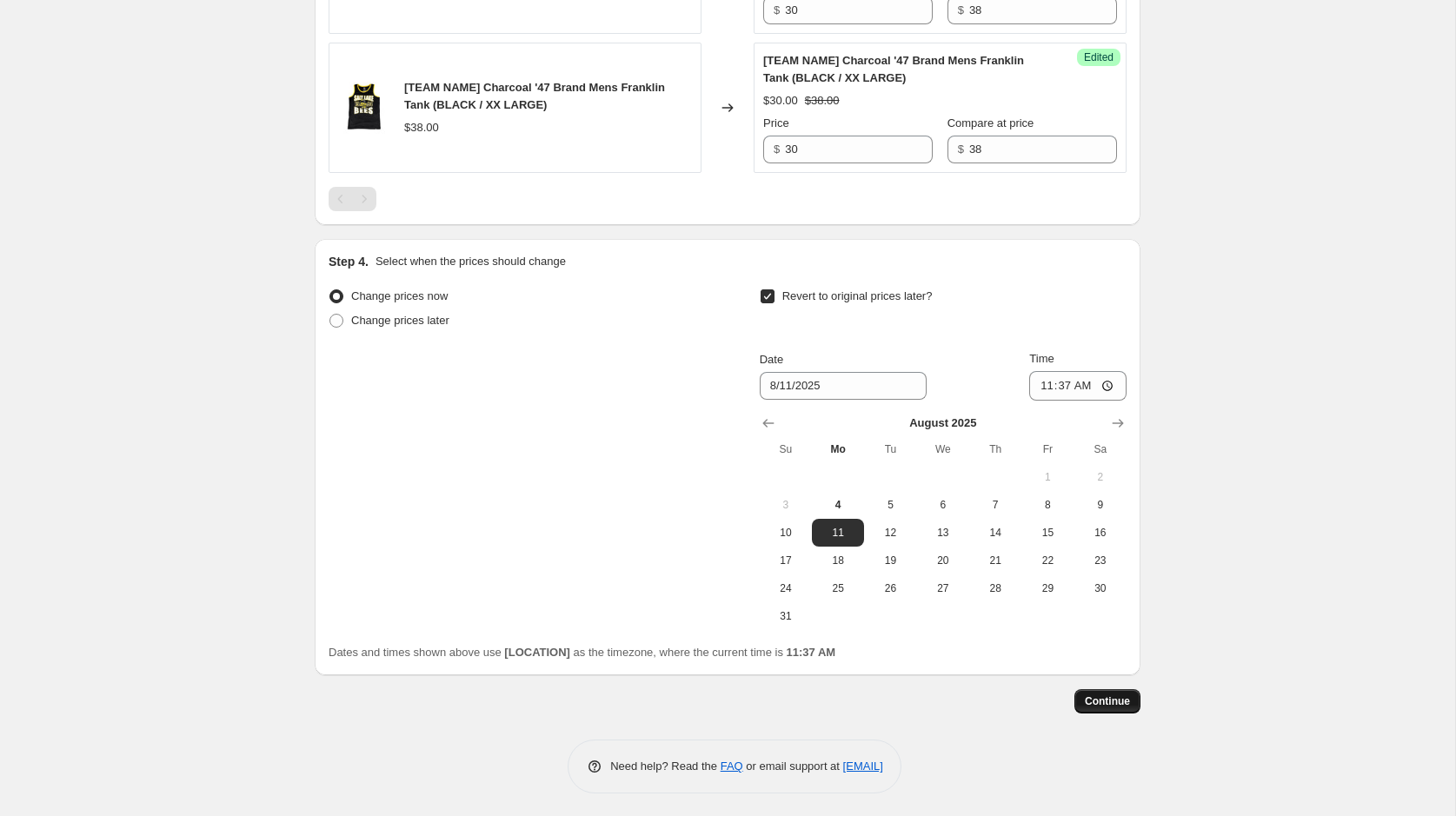 click on "Continue" at bounding box center (1107, 701) 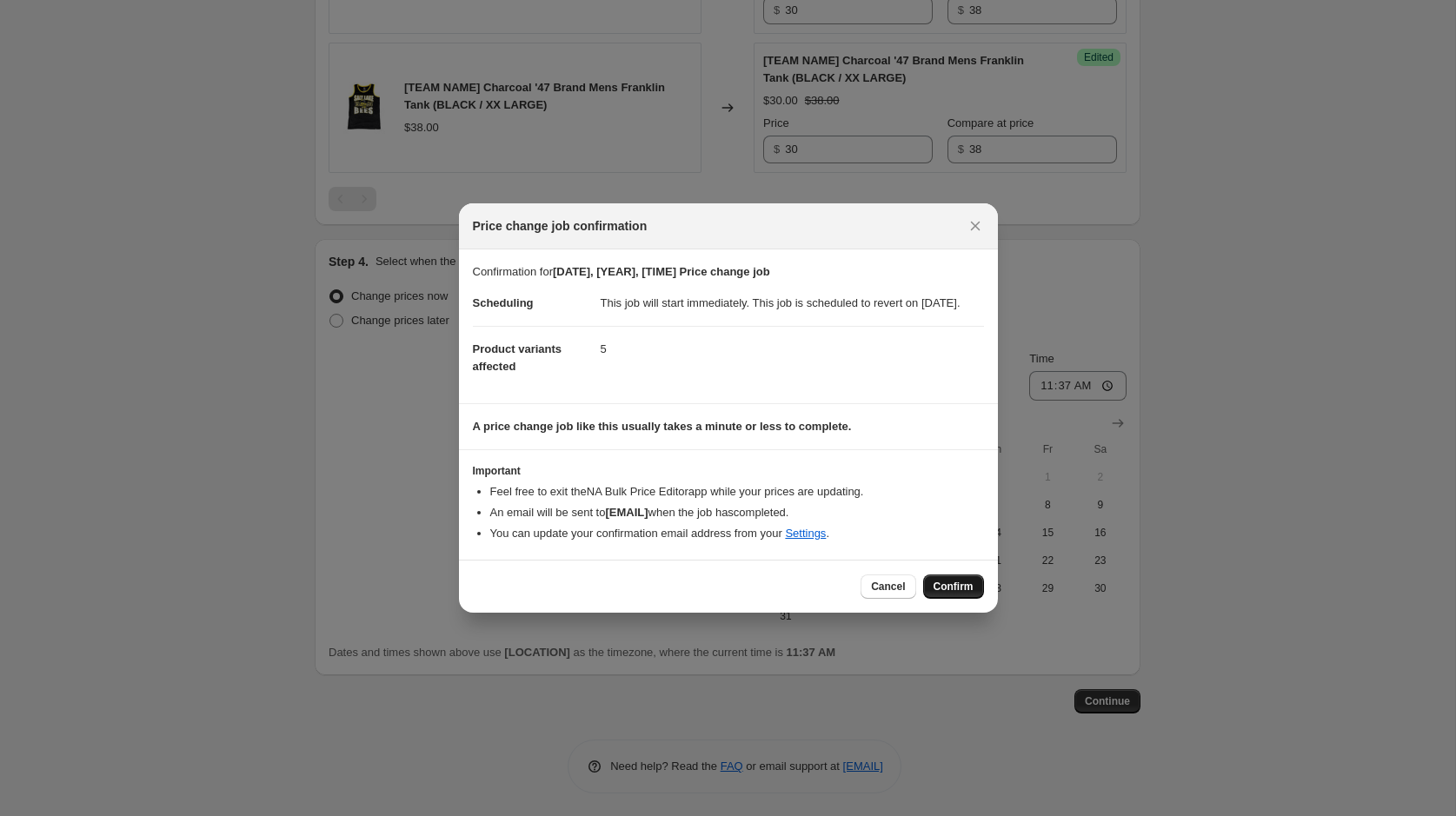 click on "Confirm" at bounding box center [954, 587] 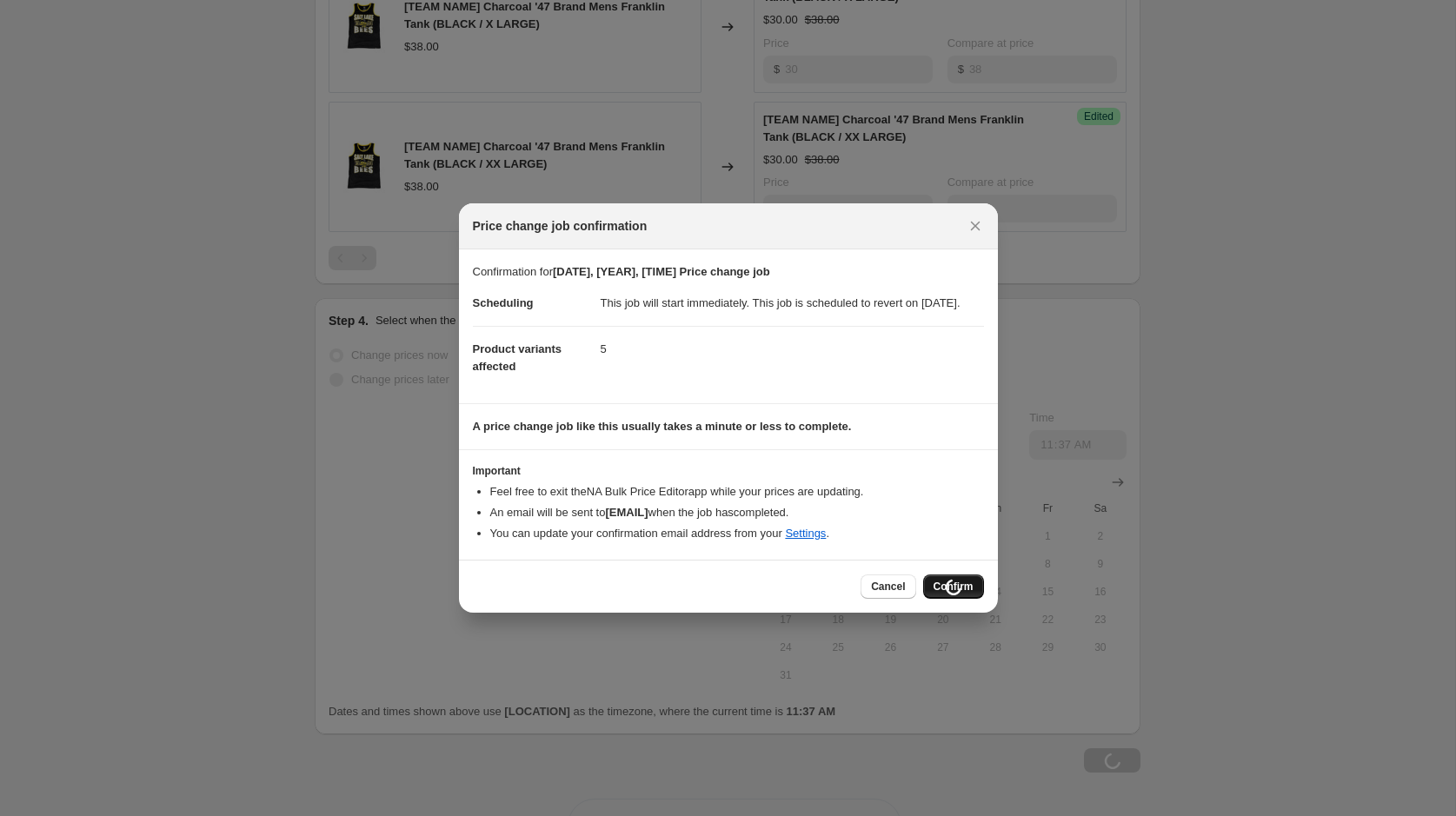 scroll, scrollTop: 1214, scrollLeft: 0, axis: vertical 